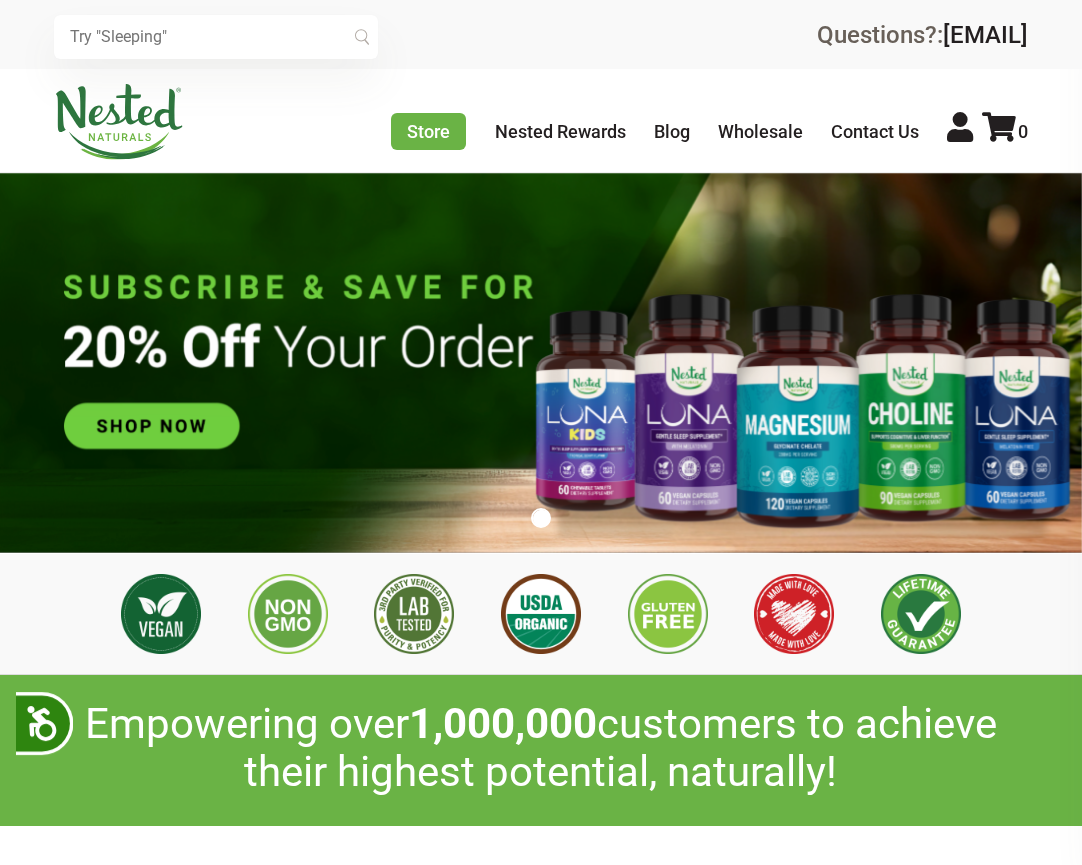 scroll, scrollTop: 0, scrollLeft: 0, axis: both 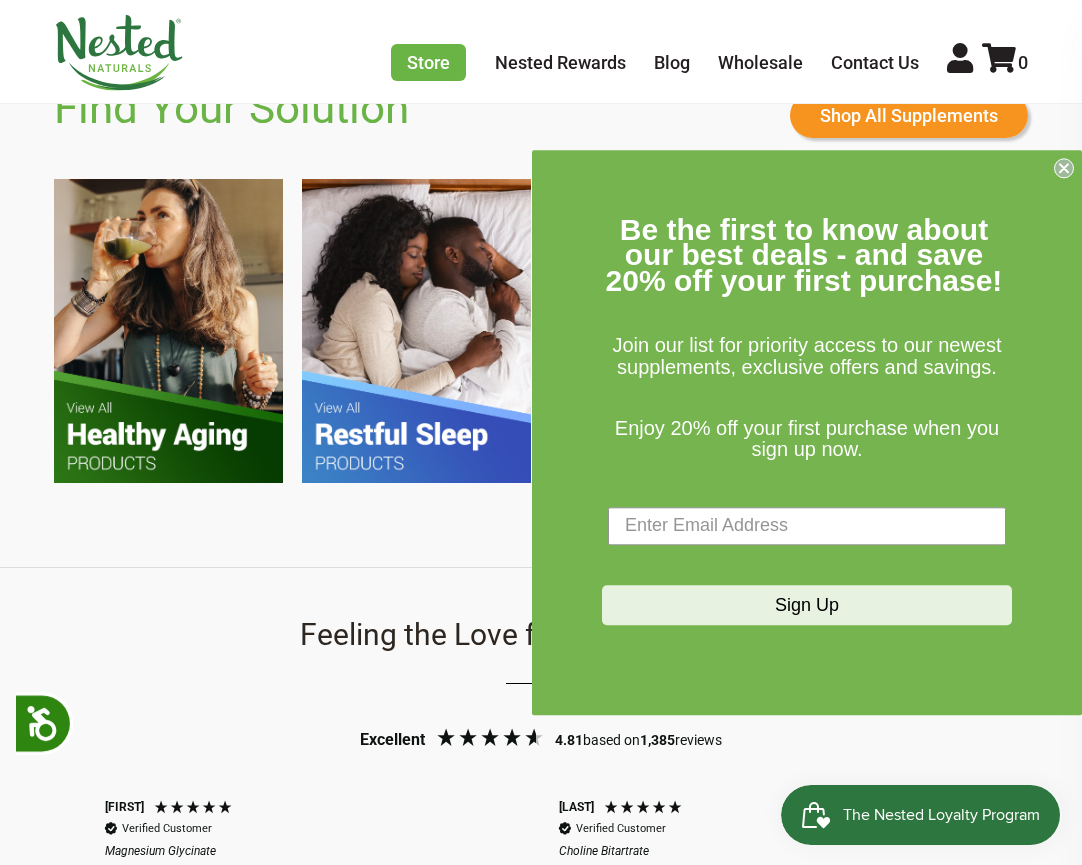 click on "Close dialog" 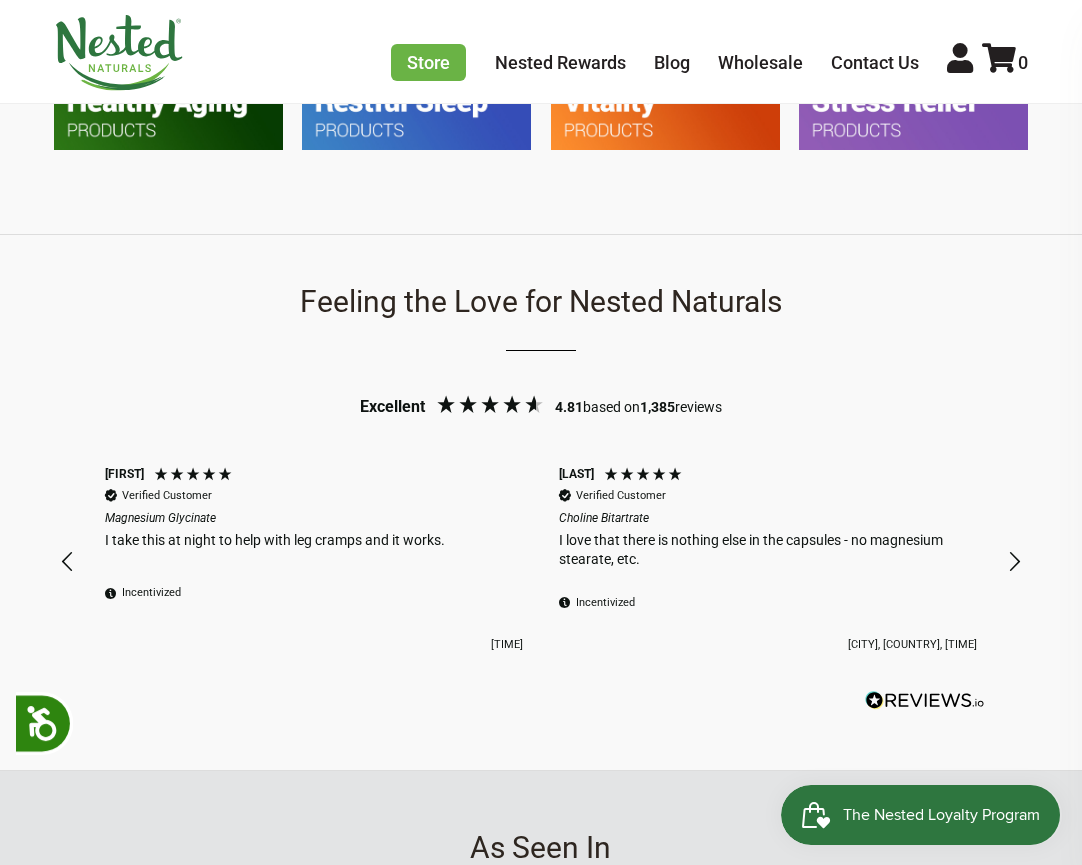 scroll, scrollTop: 1662, scrollLeft: 0, axis: vertical 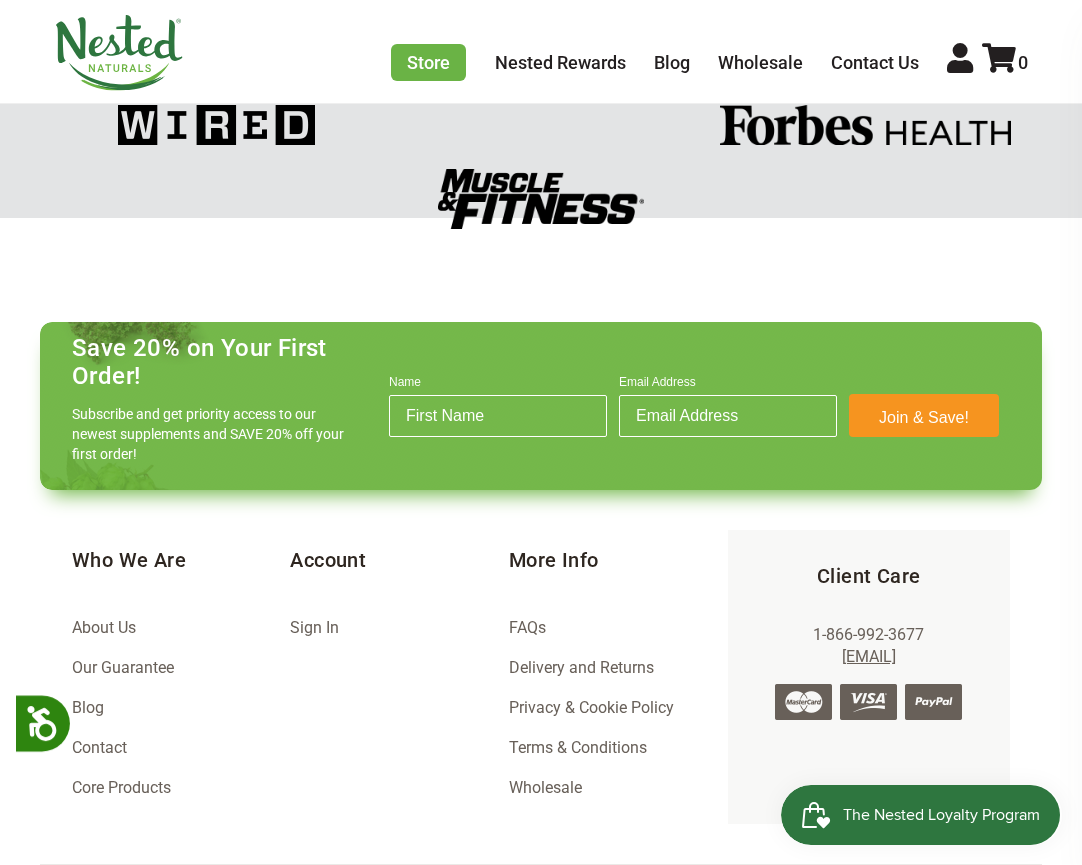 click on "The Nested Loyalty Program" at bounding box center (941, 815) 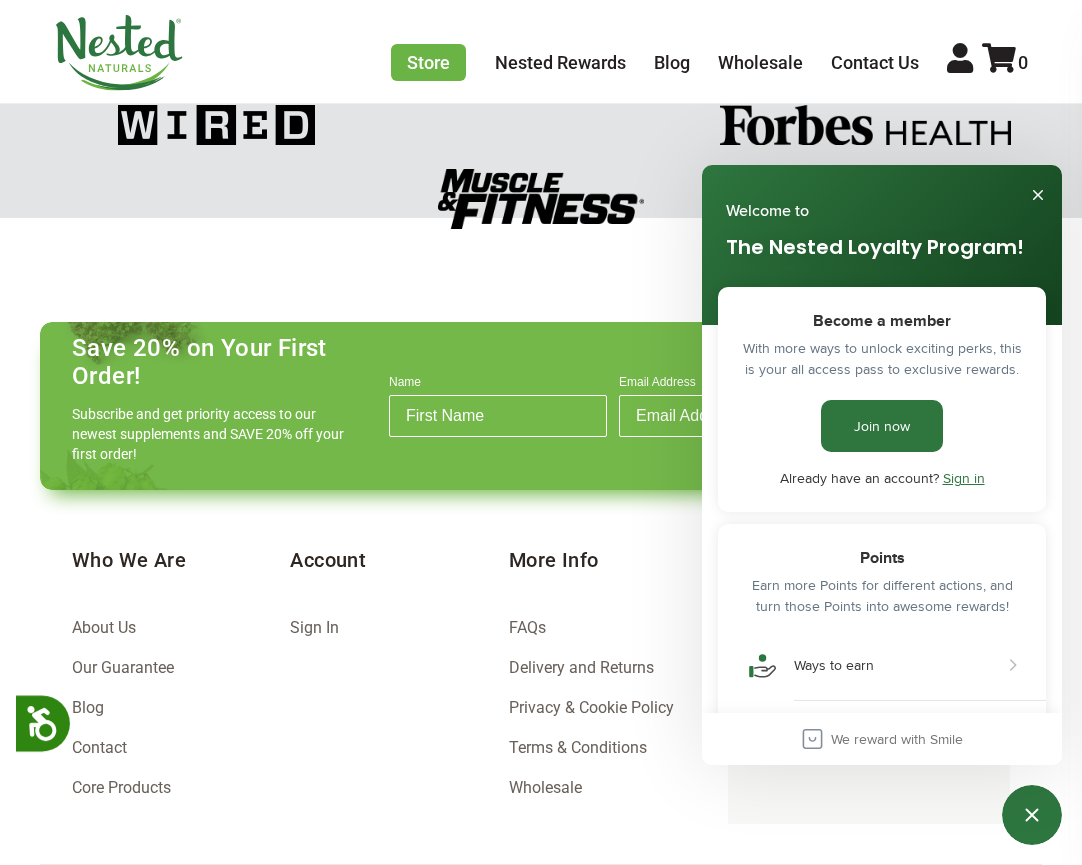 scroll, scrollTop: 2433, scrollLeft: 0, axis: vertical 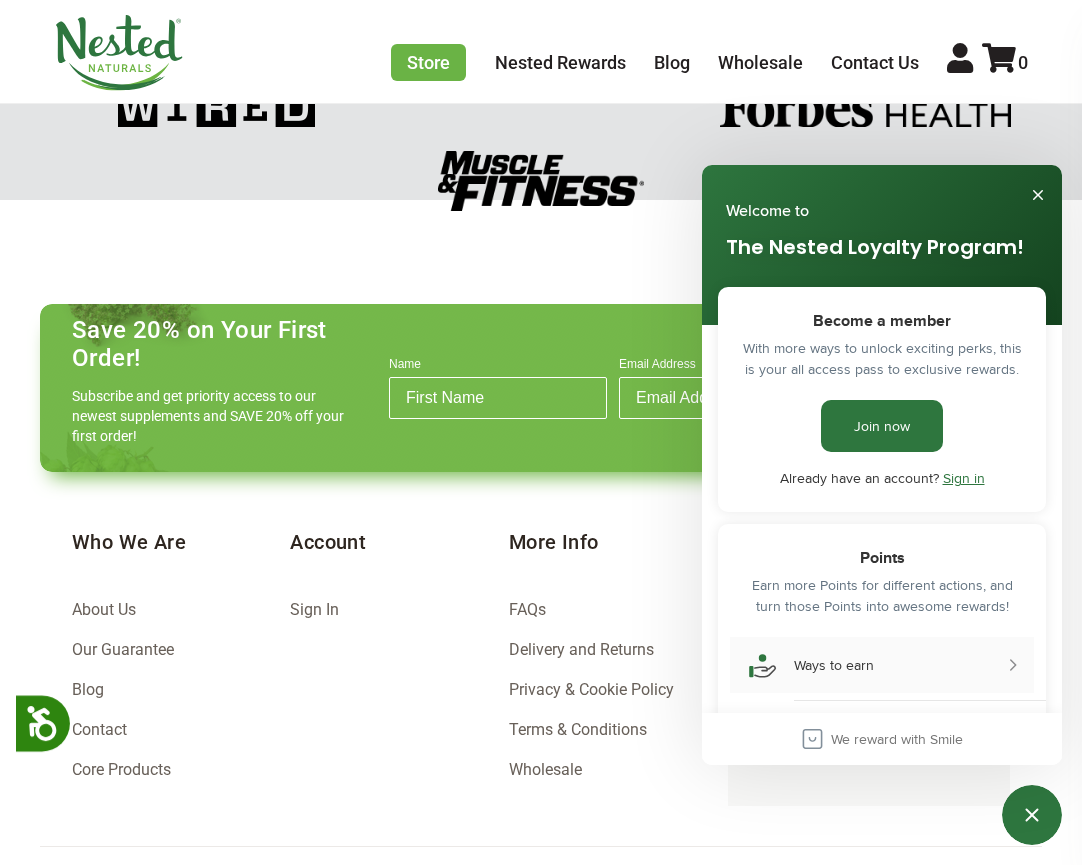 click on "Ways to earn" at bounding box center [834, 665] 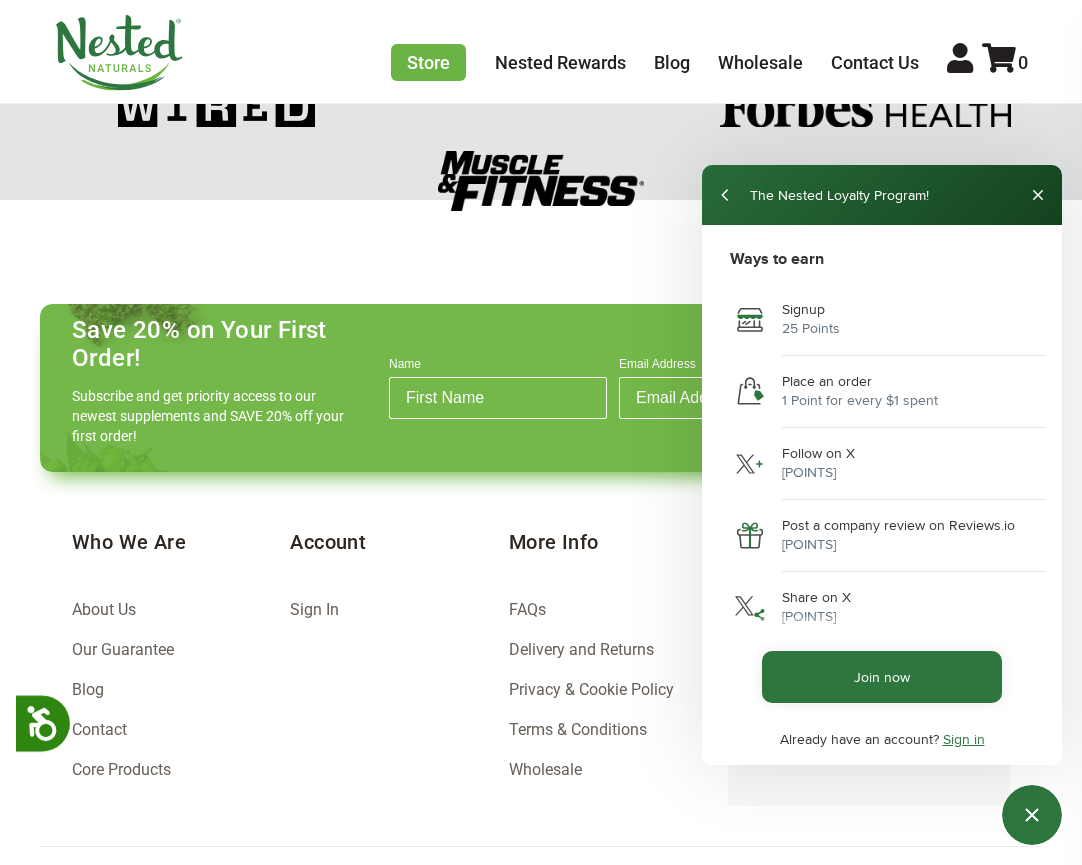scroll 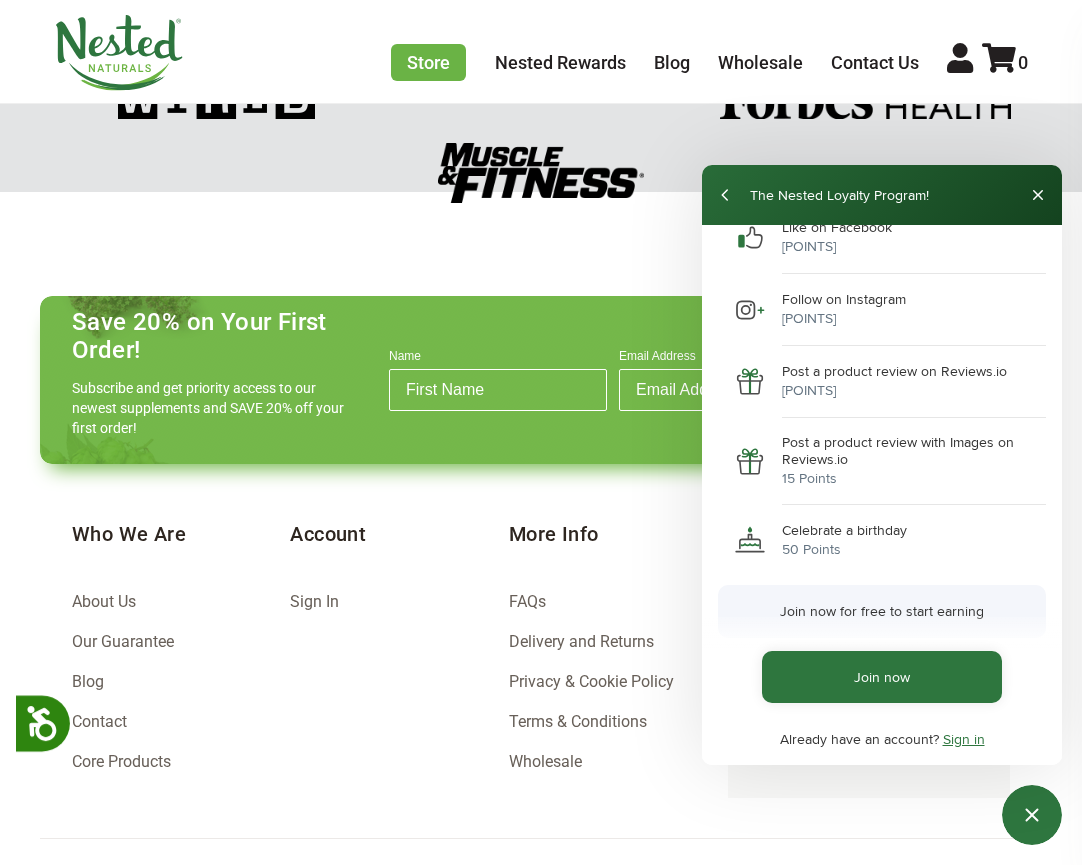 click on "Sign in" at bounding box center [964, 739] 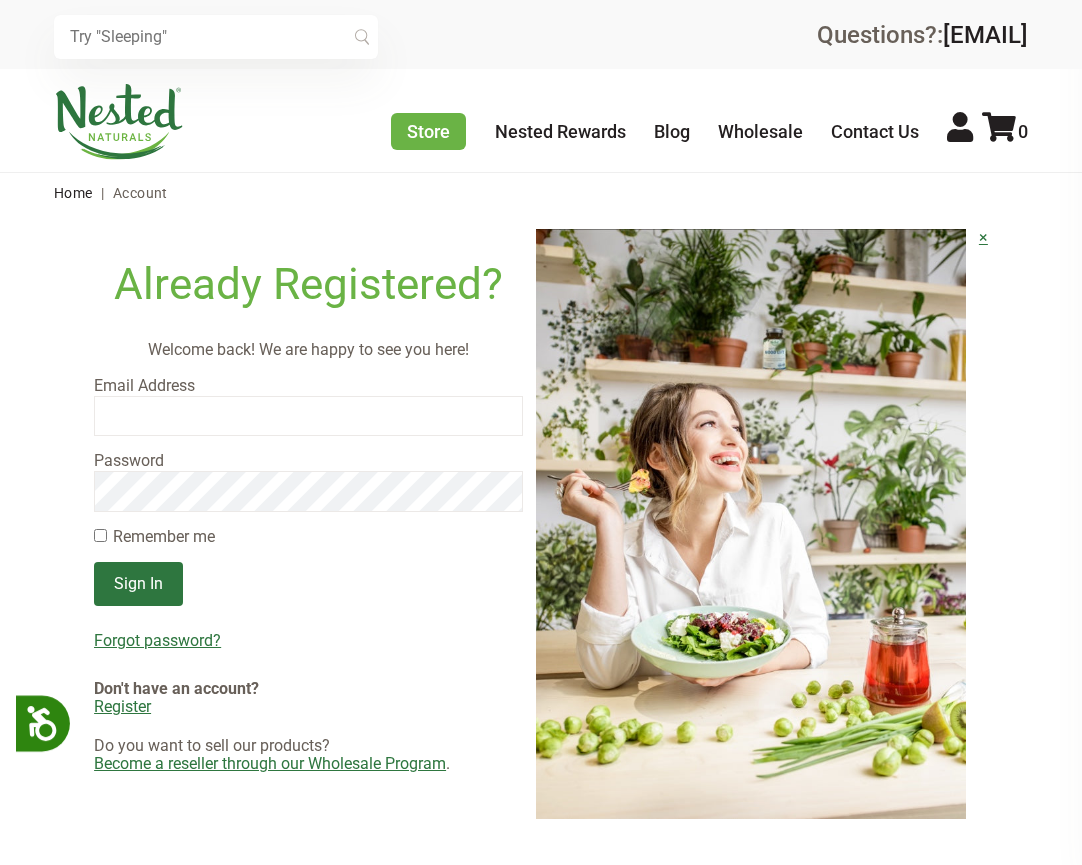 scroll, scrollTop: 0, scrollLeft: 0, axis: both 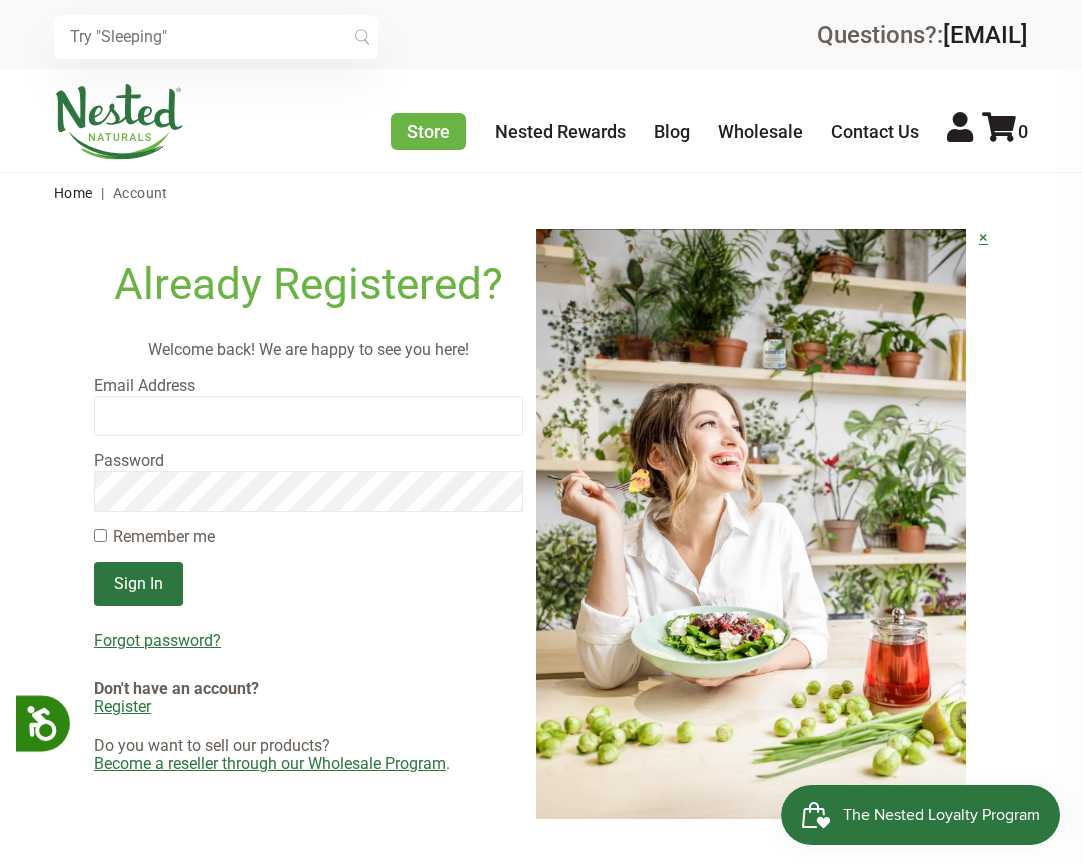 click at bounding box center [308, 416] 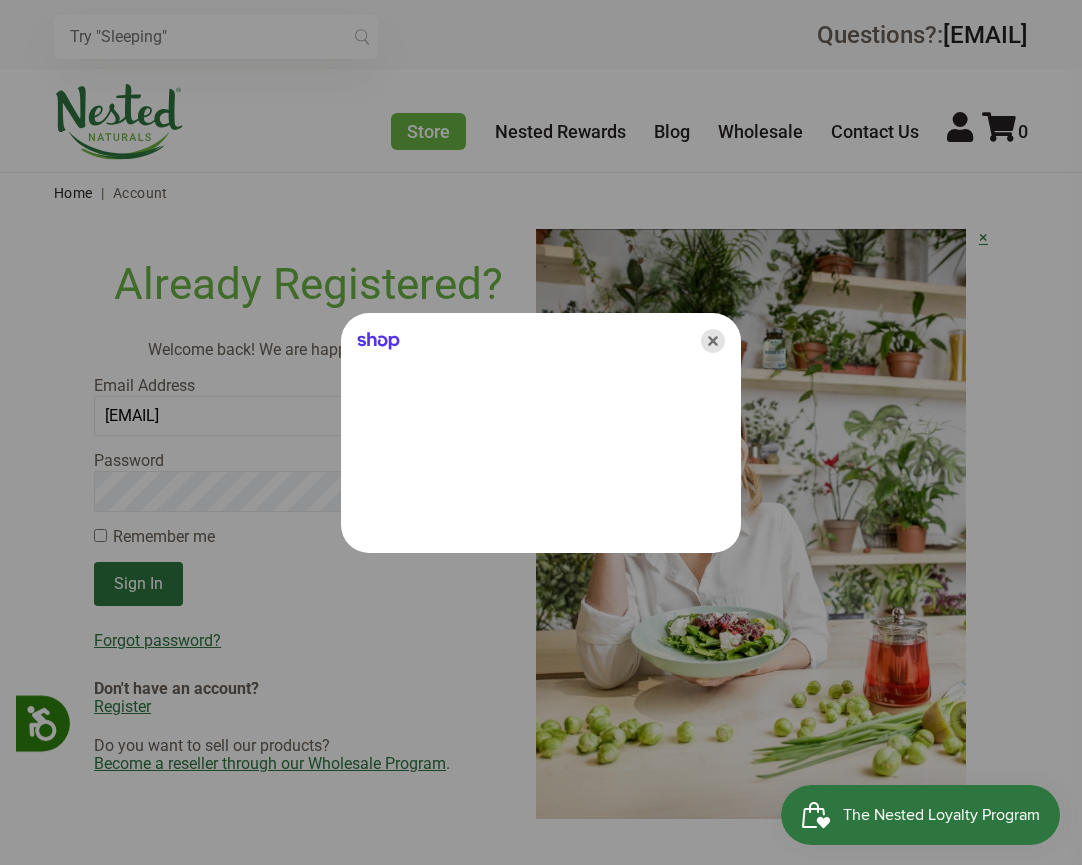 click 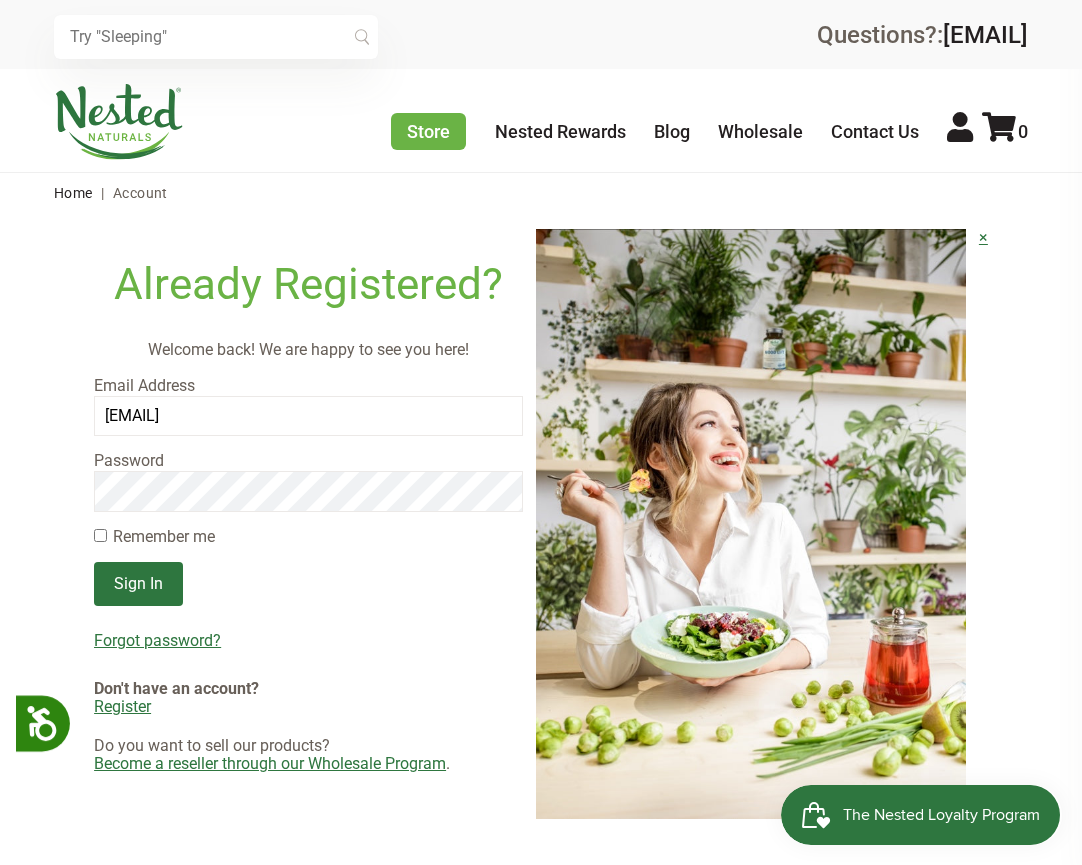scroll, scrollTop: 0, scrollLeft: 0, axis: both 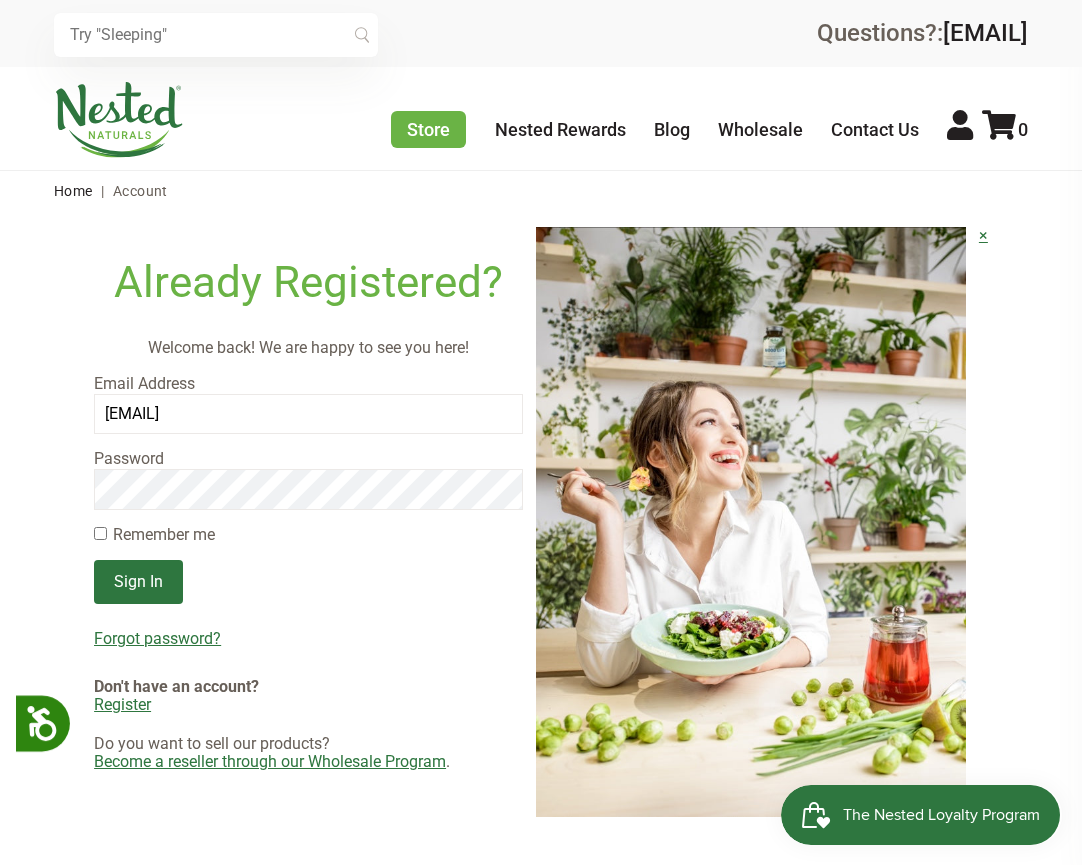 click on "Forgot password?" at bounding box center [157, 638] 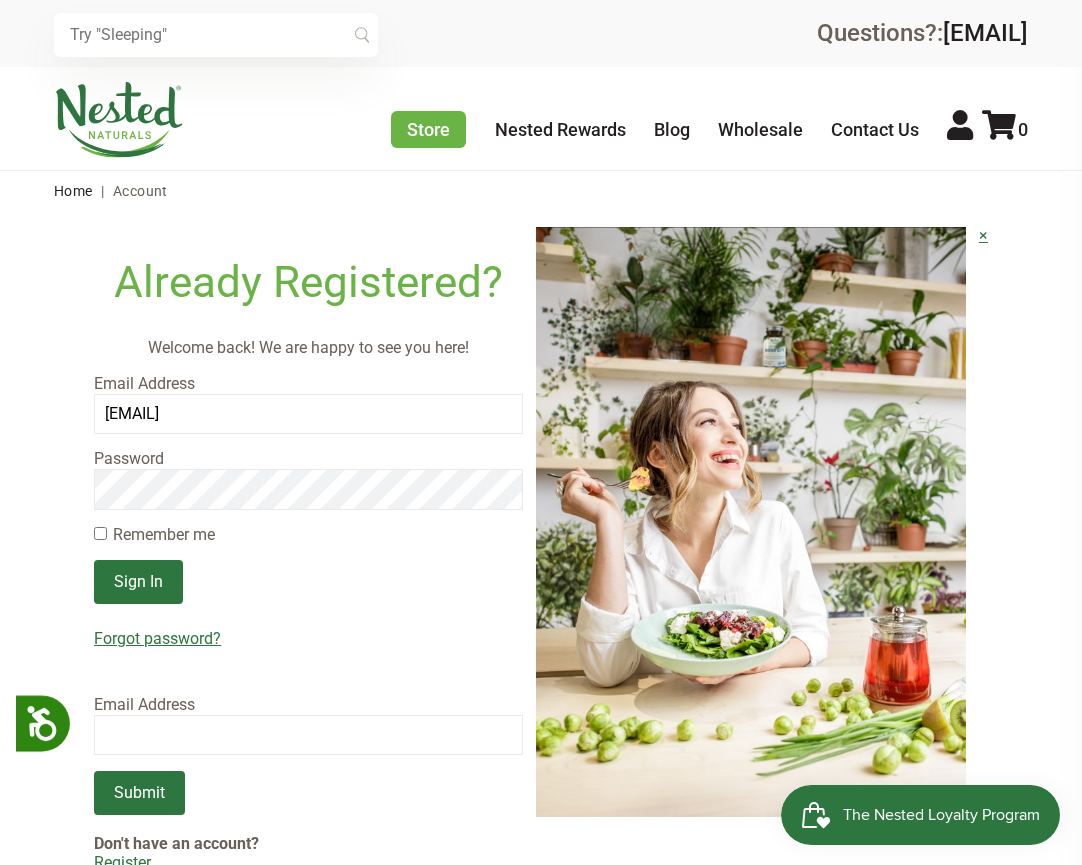 click at bounding box center (308, 735) 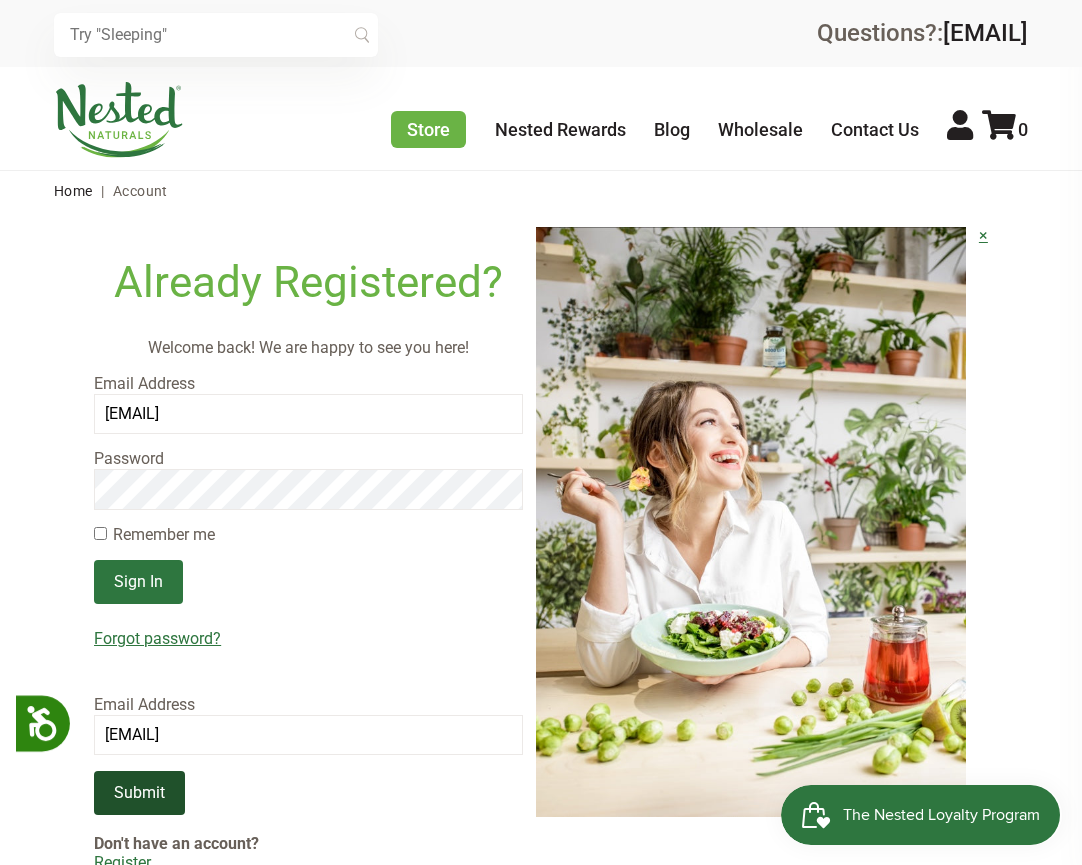 click on "Submit" at bounding box center (139, 793) 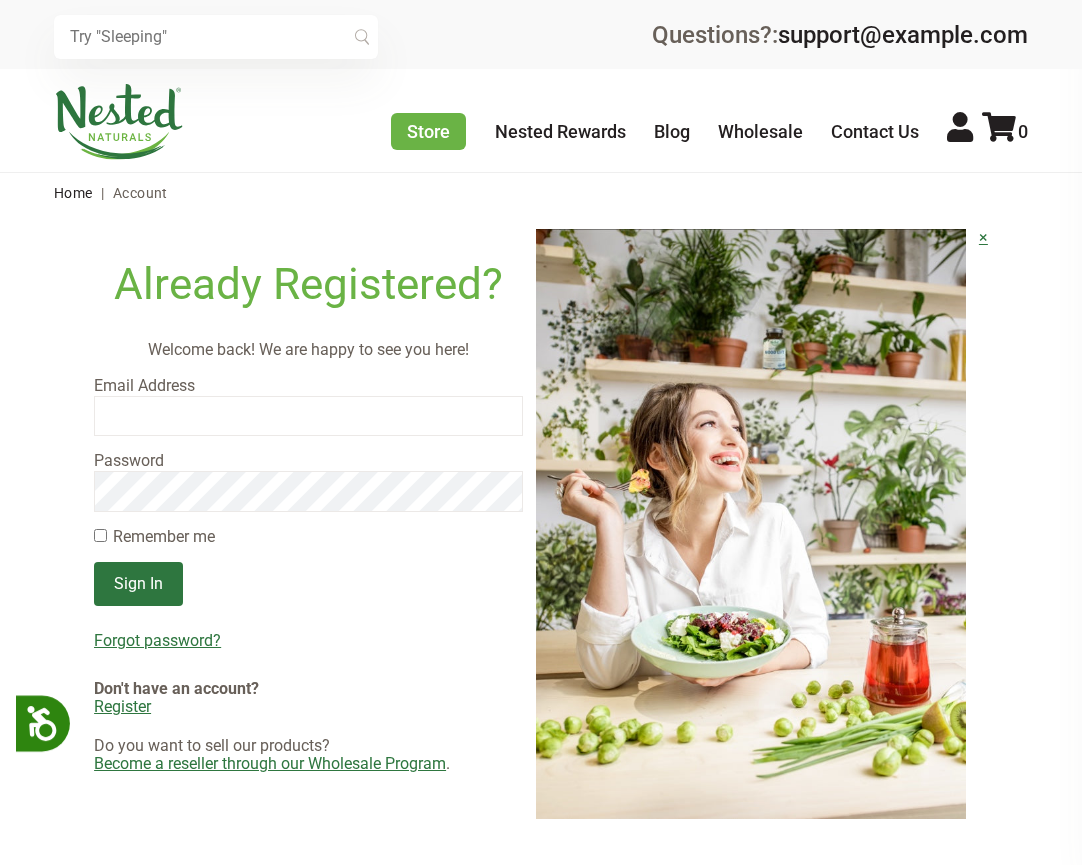 scroll, scrollTop: 0, scrollLeft: 0, axis: both 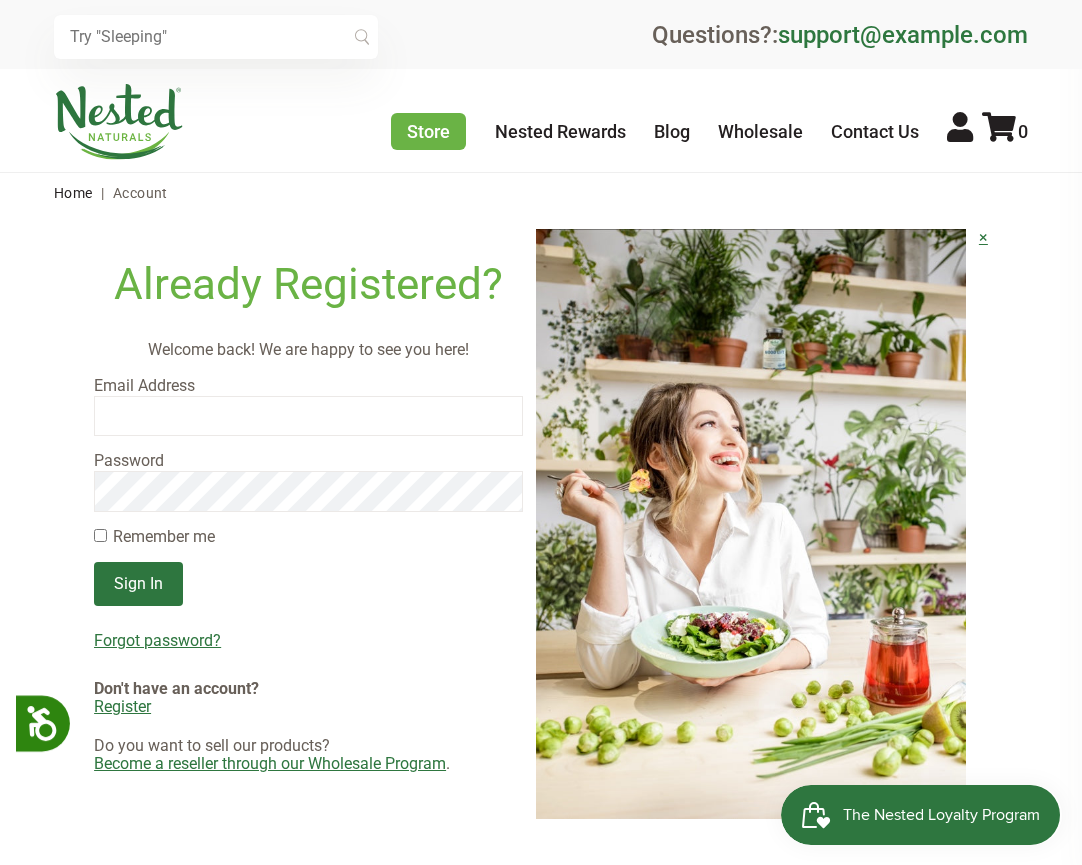 click on "support@example.com" at bounding box center (903, 35) 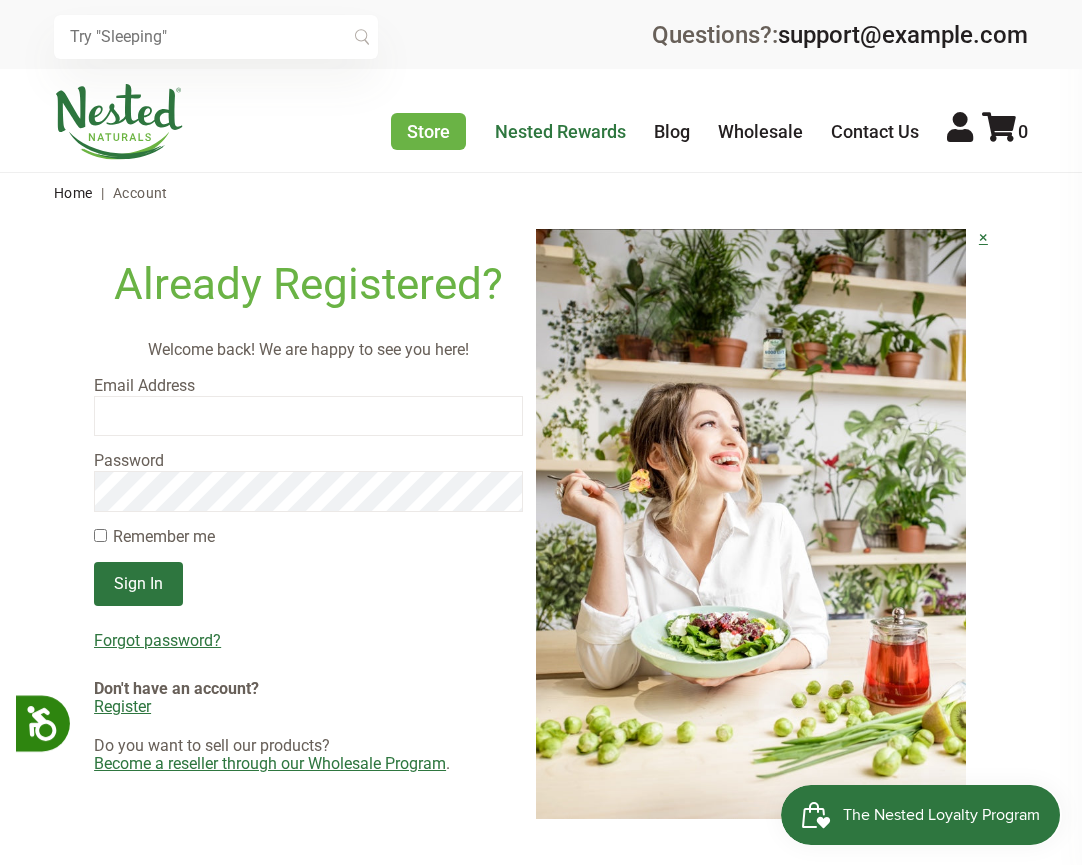 click on "Nested Rewards" at bounding box center (560, 131) 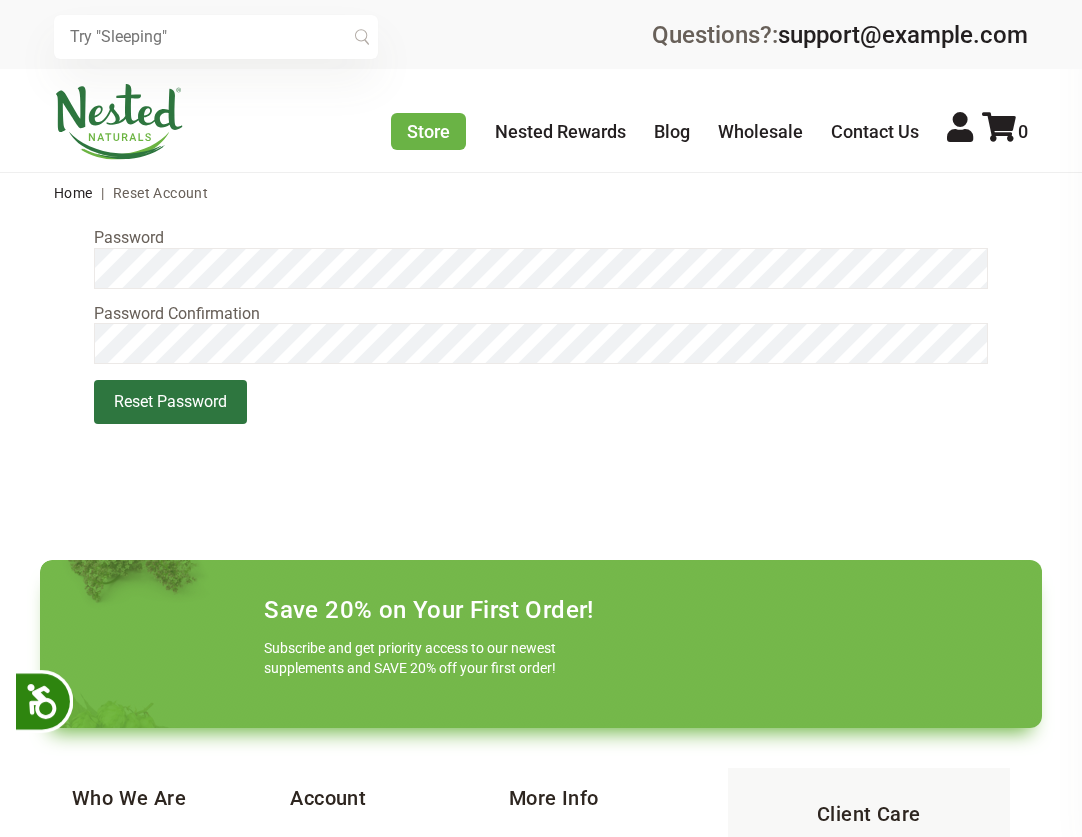 scroll, scrollTop: 0, scrollLeft: 0, axis: both 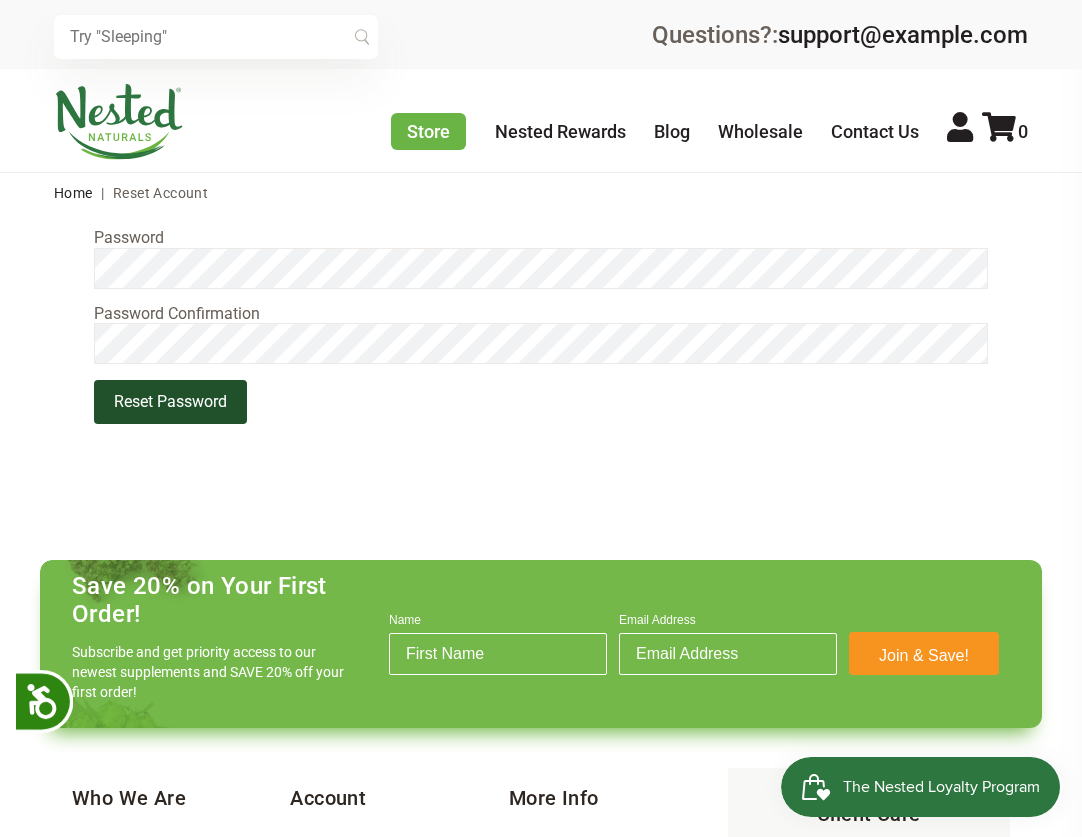 click on "Reset Password" at bounding box center (170, 402) 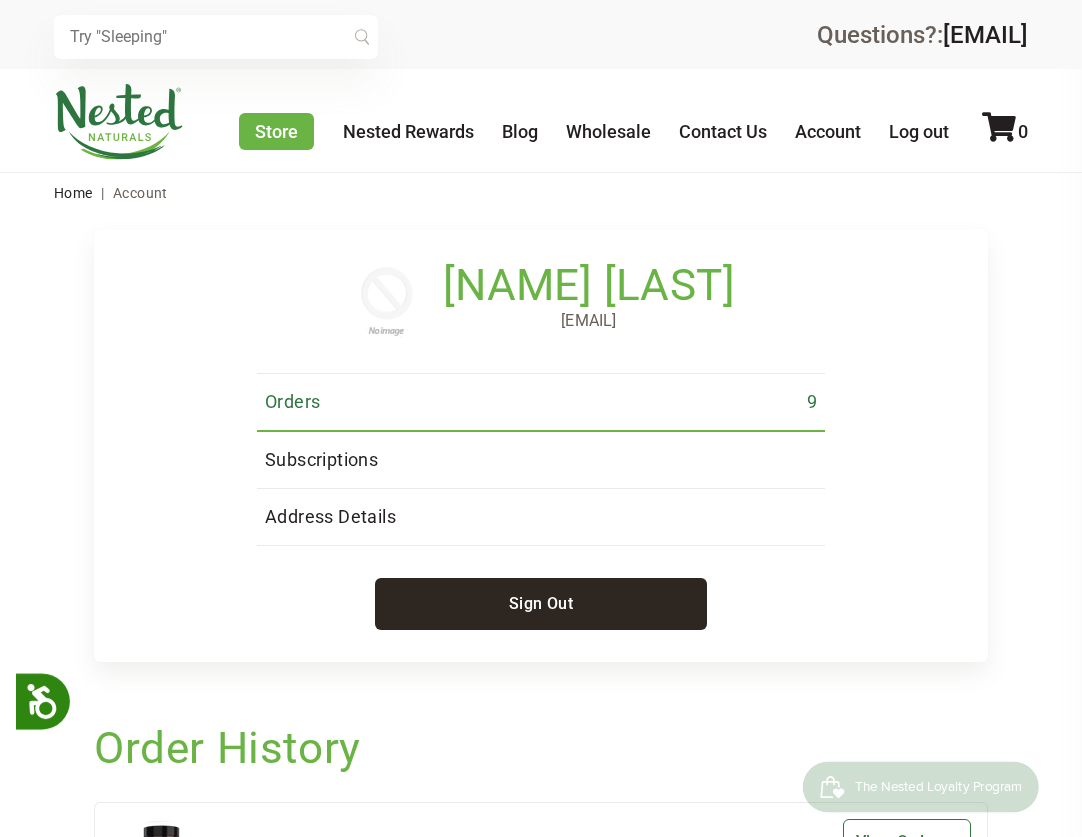 scroll, scrollTop: 0, scrollLeft: 0, axis: both 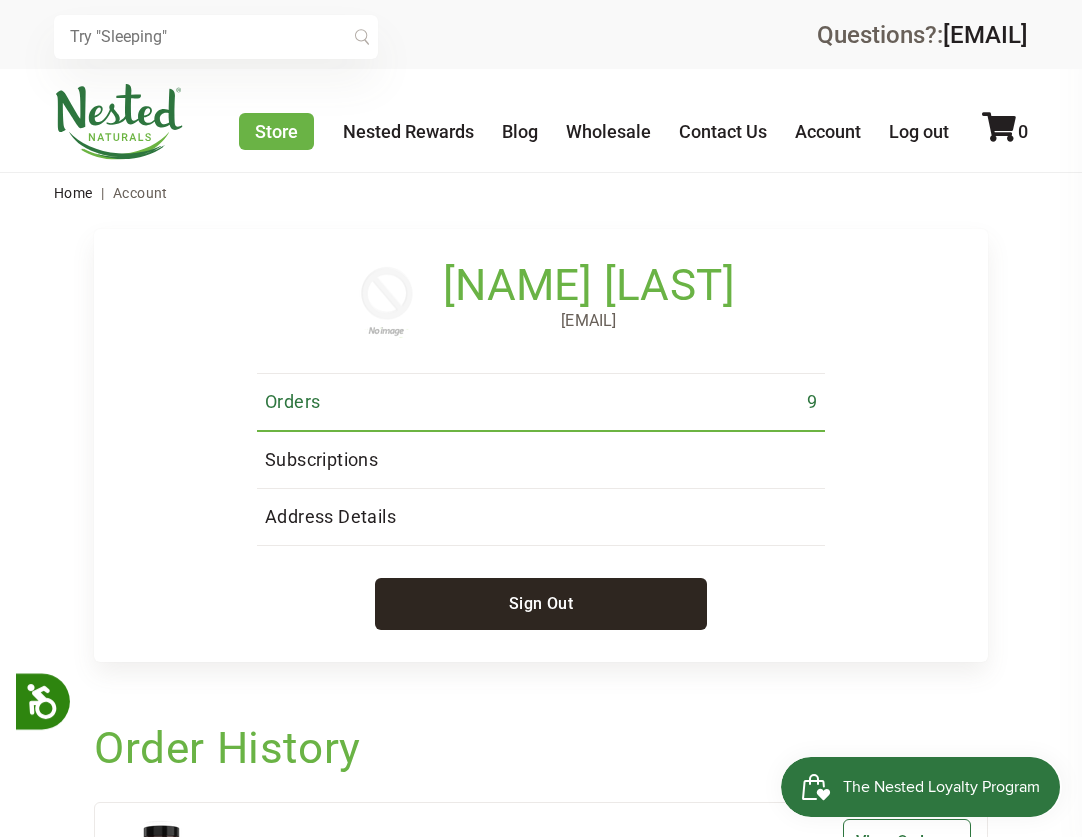 click on "Orders" at bounding box center [292, 402] 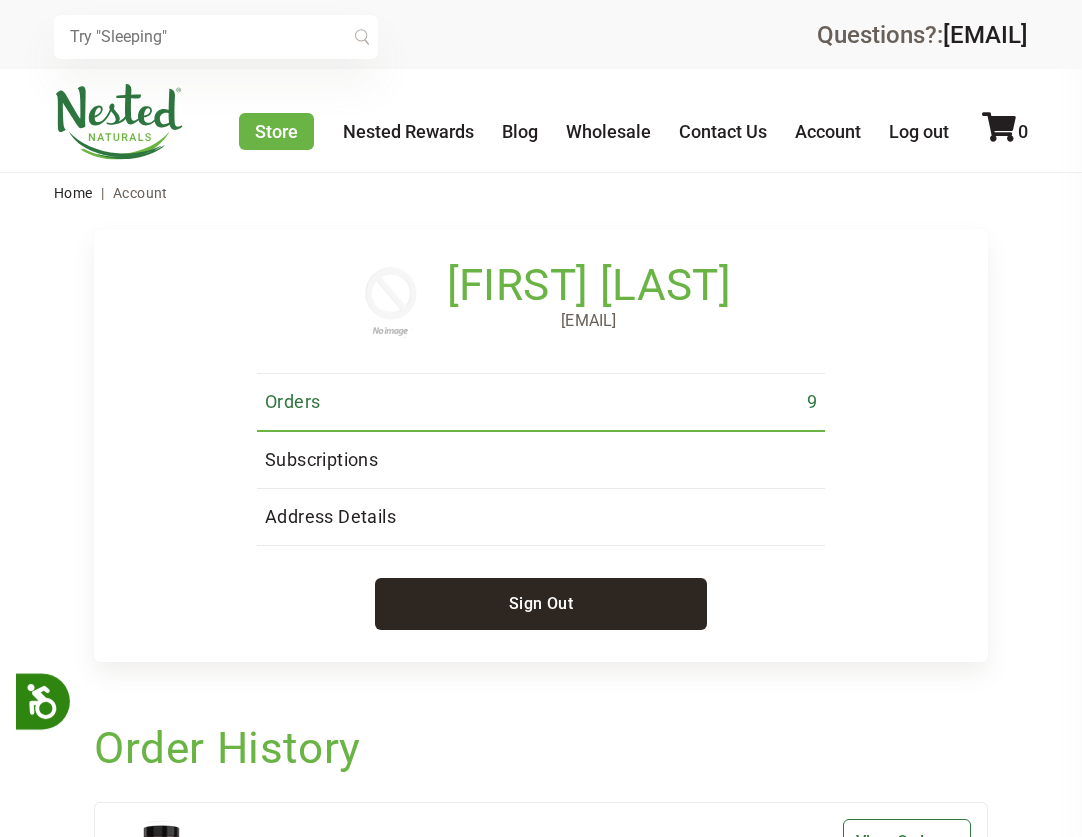 scroll, scrollTop: 31, scrollLeft: 0, axis: vertical 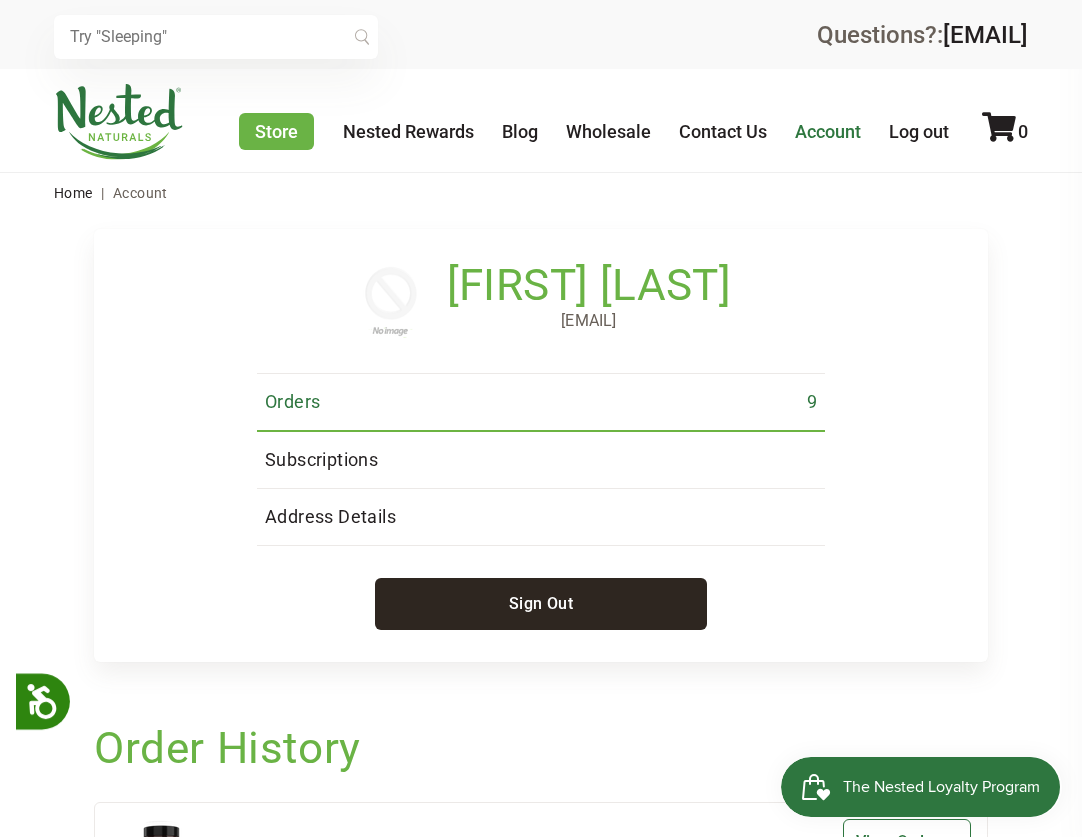 click on "Account" at bounding box center (828, 131) 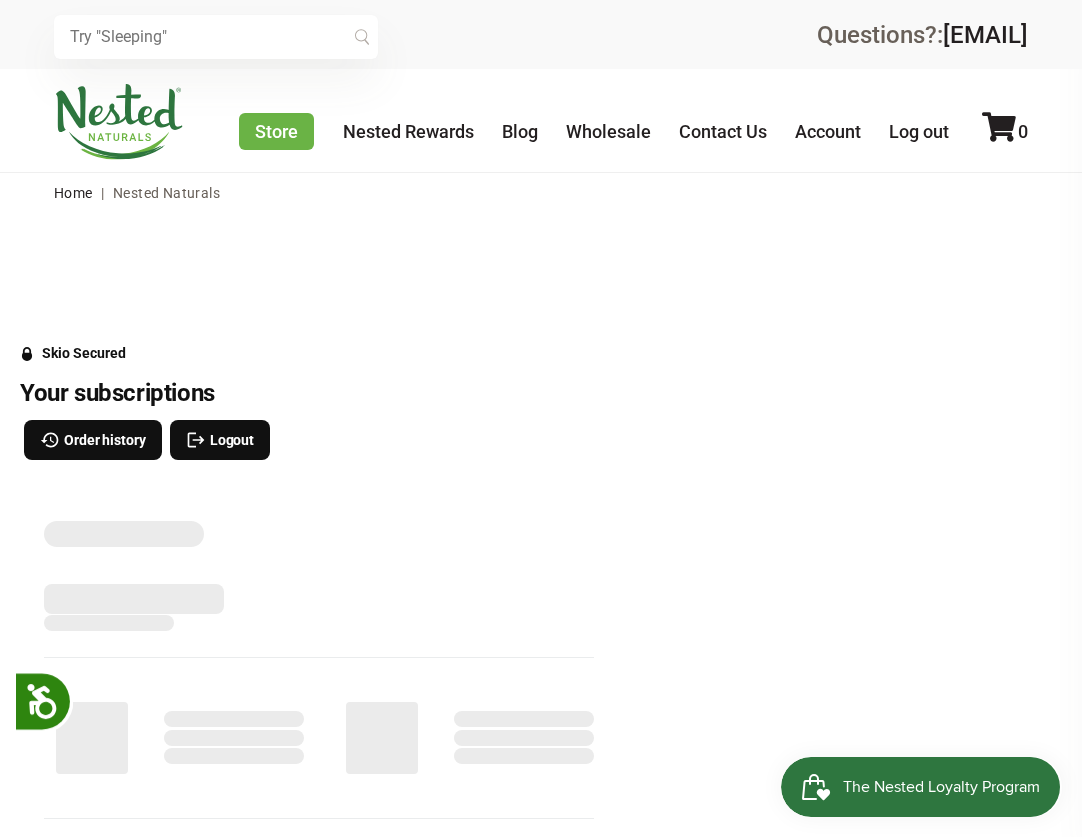 scroll, scrollTop: 0, scrollLeft: 0, axis: both 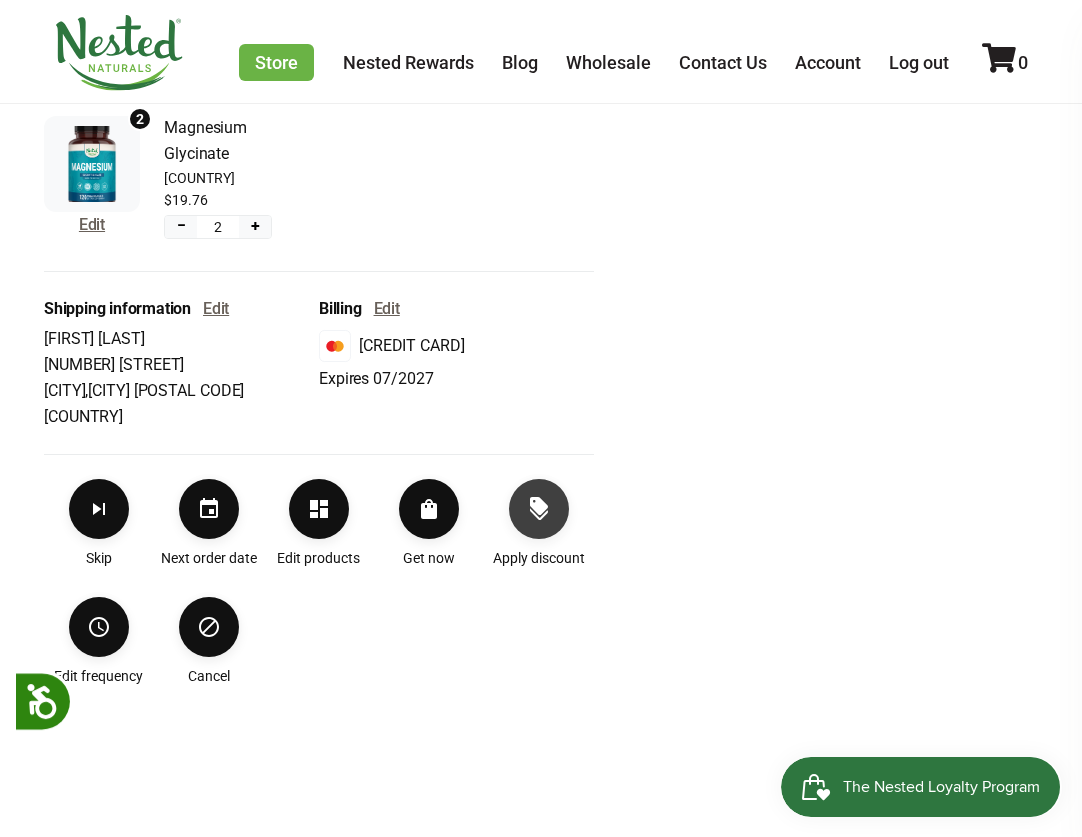 click at bounding box center [539, 509] 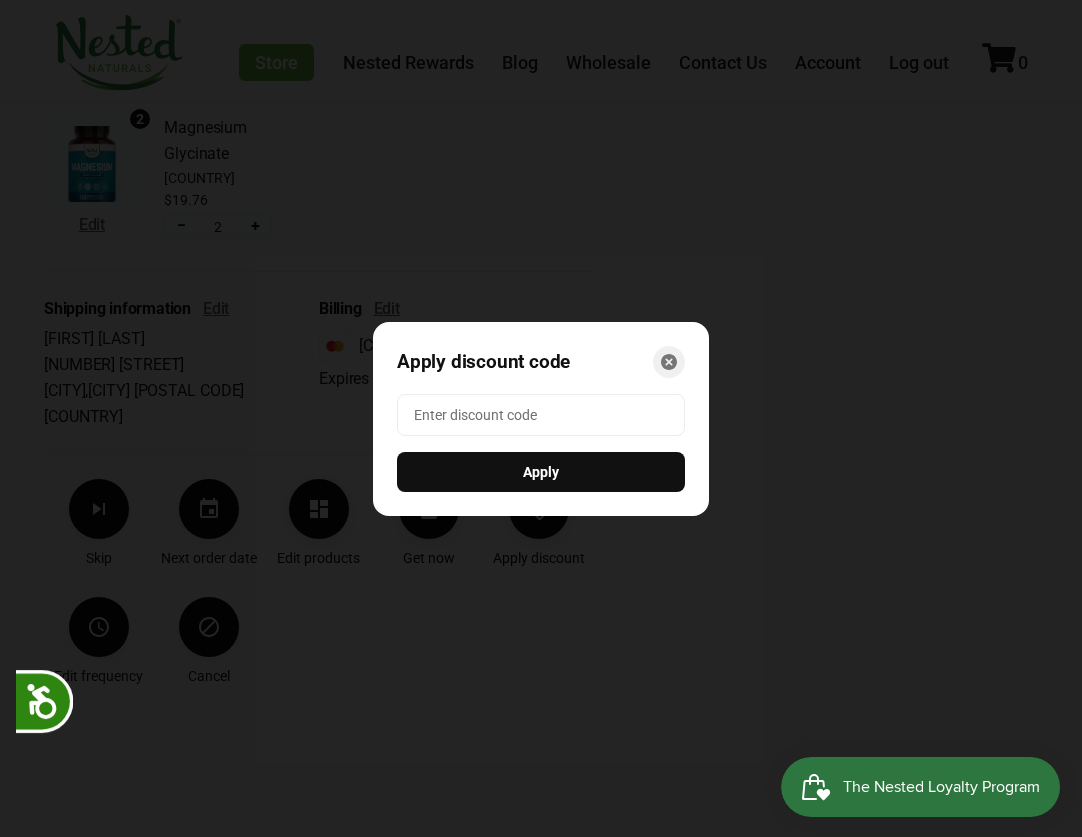 click 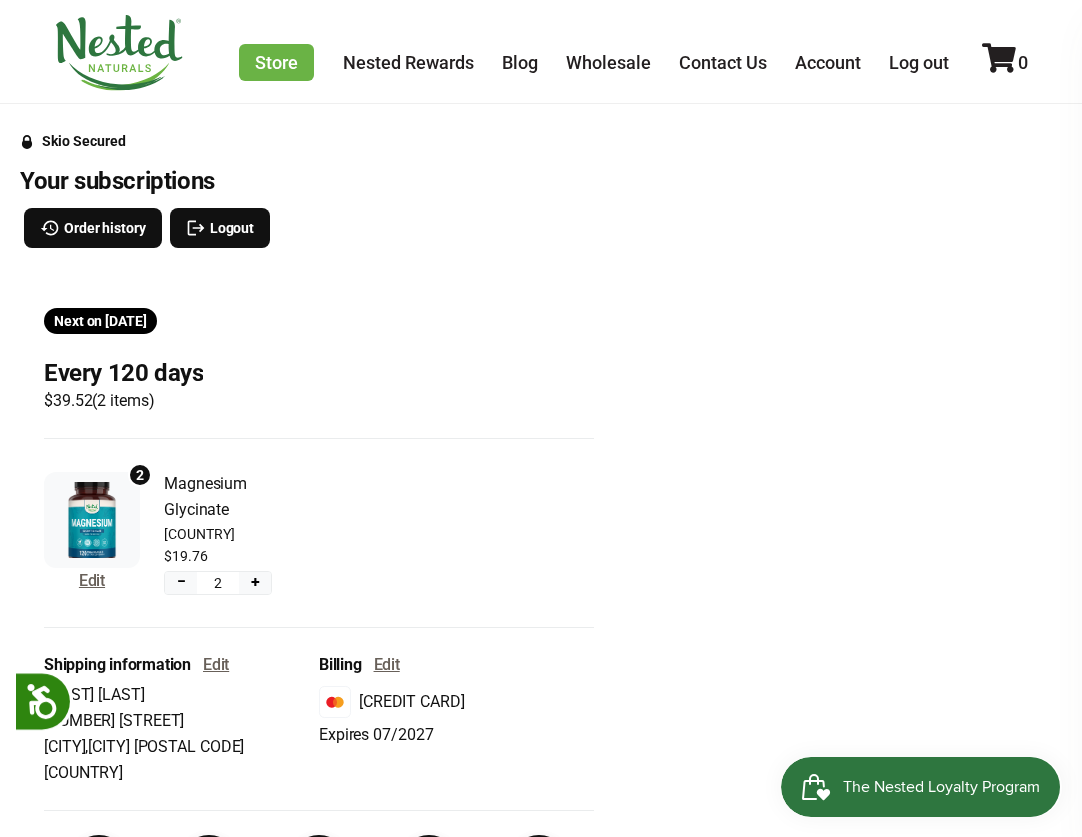 scroll, scrollTop: 212, scrollLeft: 0, axis: vertical 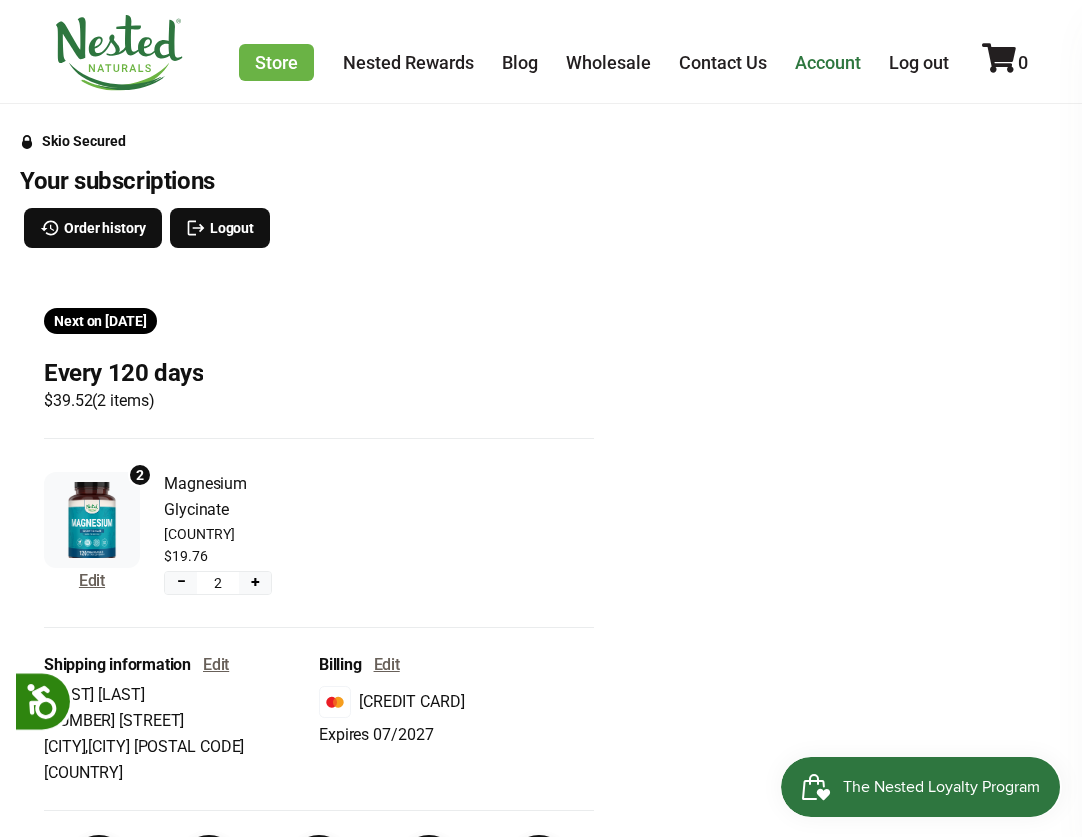 click on "Account" at bounding box center [828, 62] 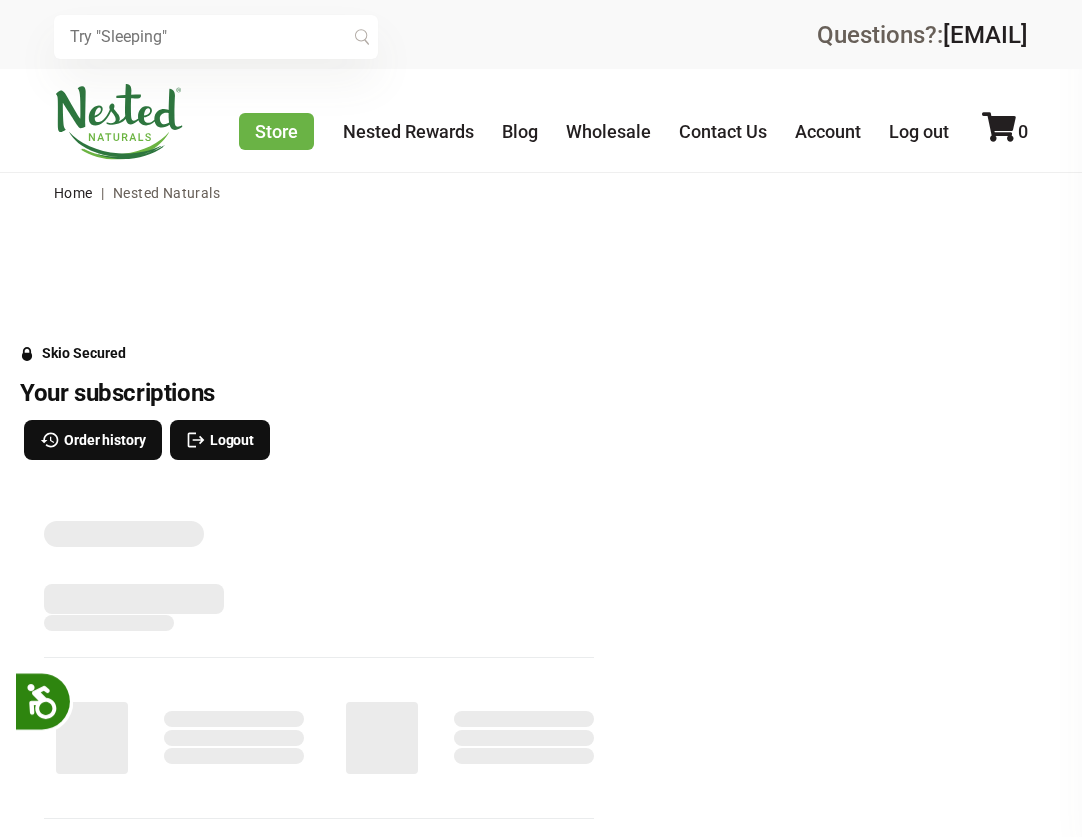 scroll, scrollTop: 0, scrollLeft: 0, axis: both 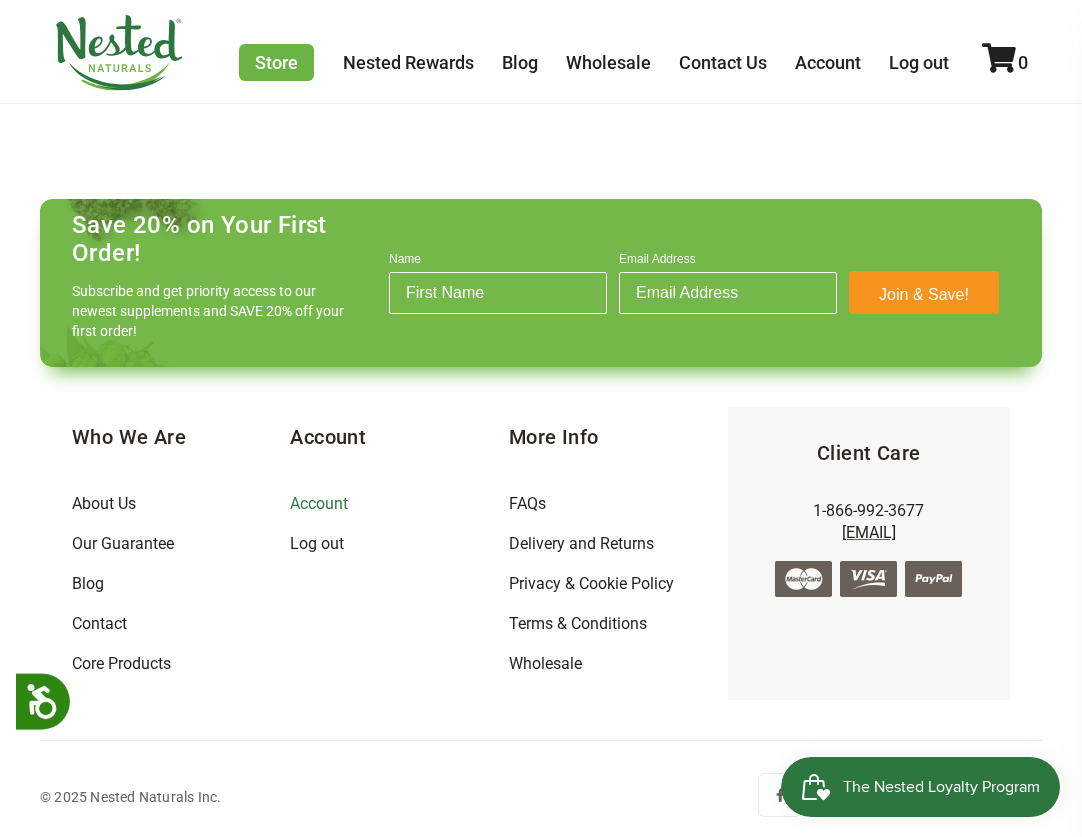 click on "Account" at bounding box center (319, 503) 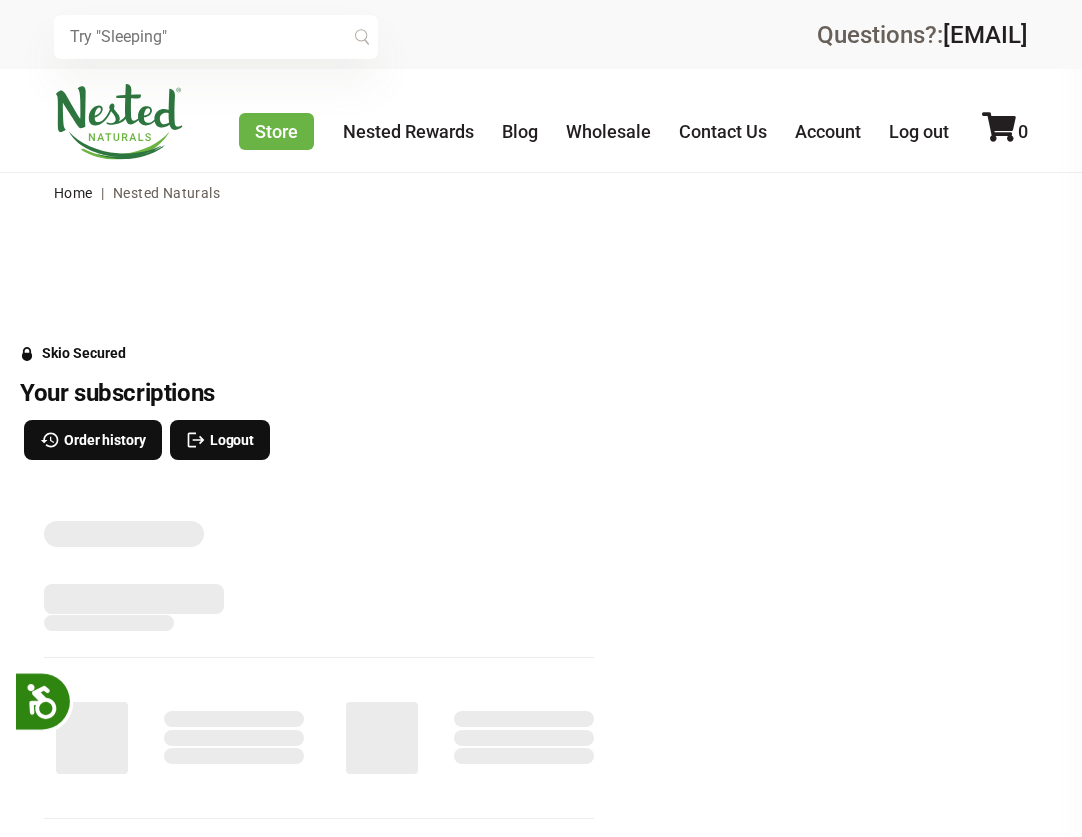 scroll, scrollTop: 0, scrollLeft: 0, axis: both 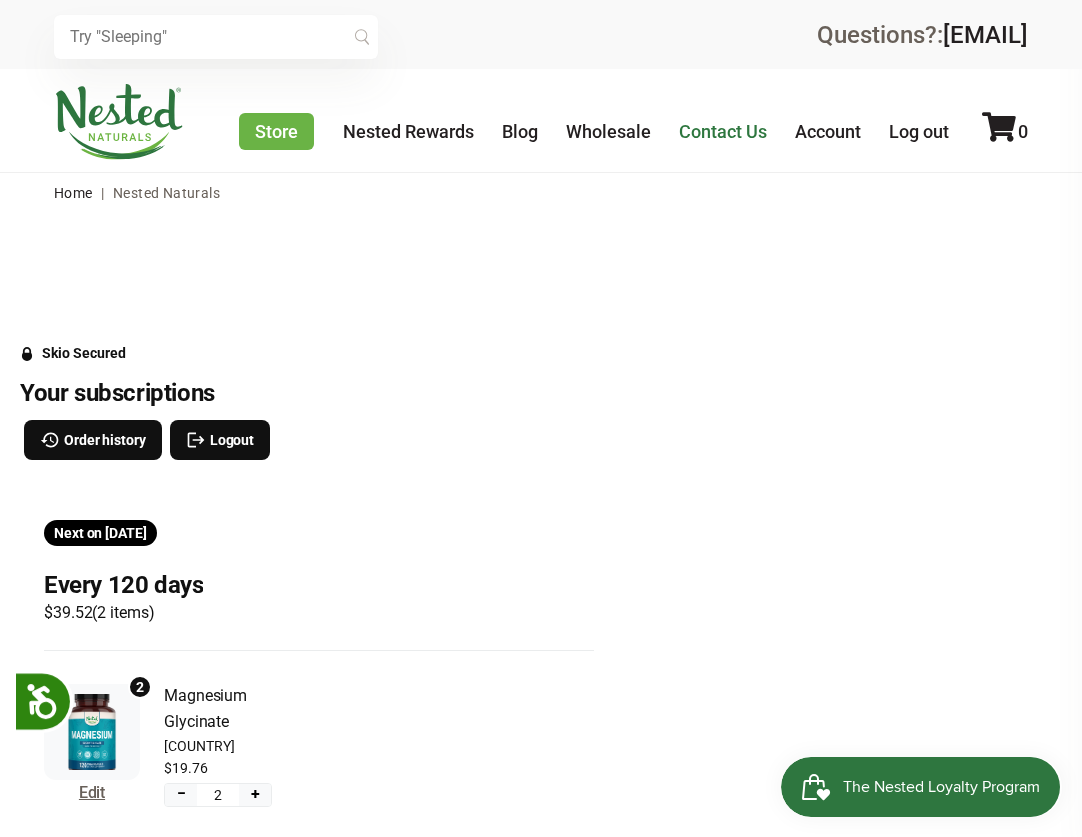 click on "Contact Us" at bounding box center [723, 131] 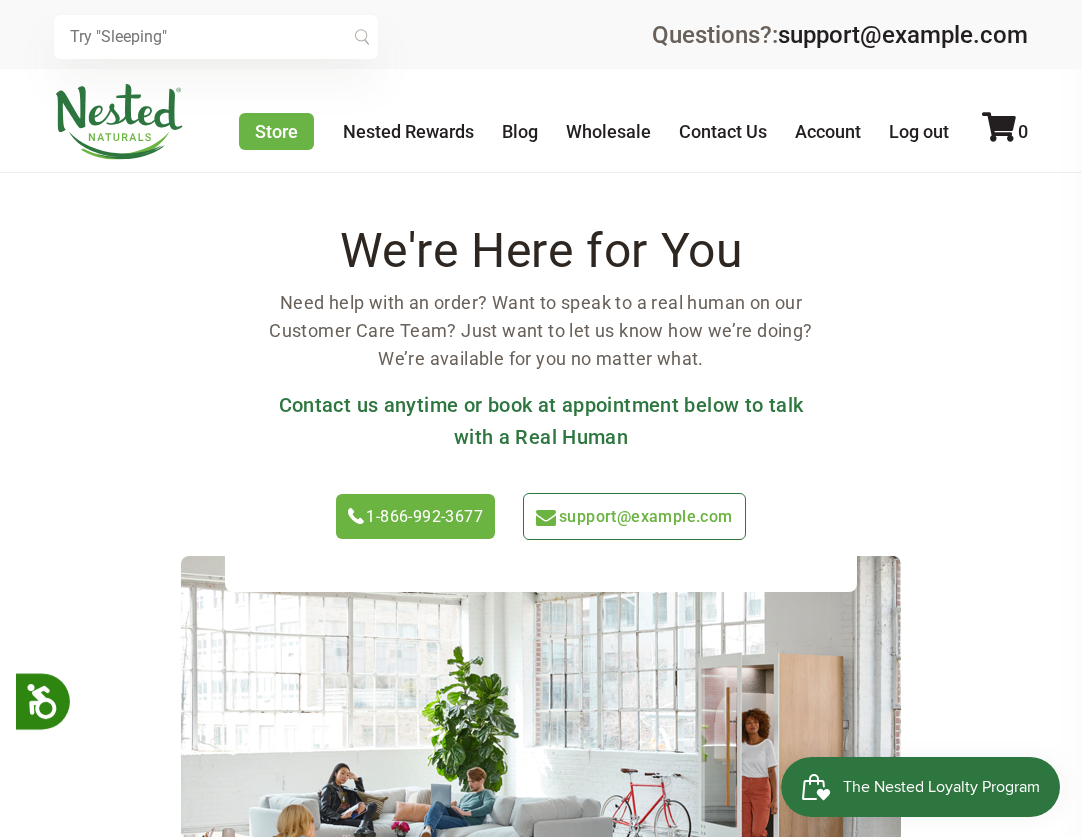 scroll, scrollTop: 0, scrollLeft: 0, axis: both 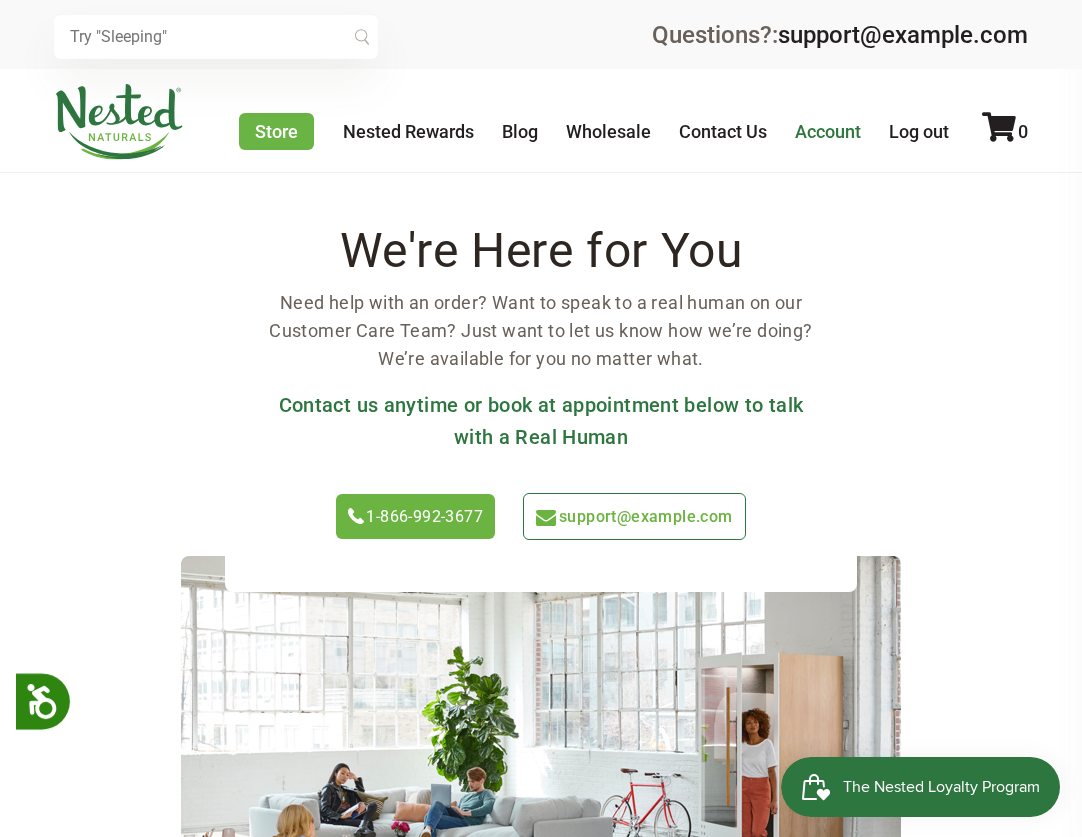 click on "Account" at bounding box center (828, 131) 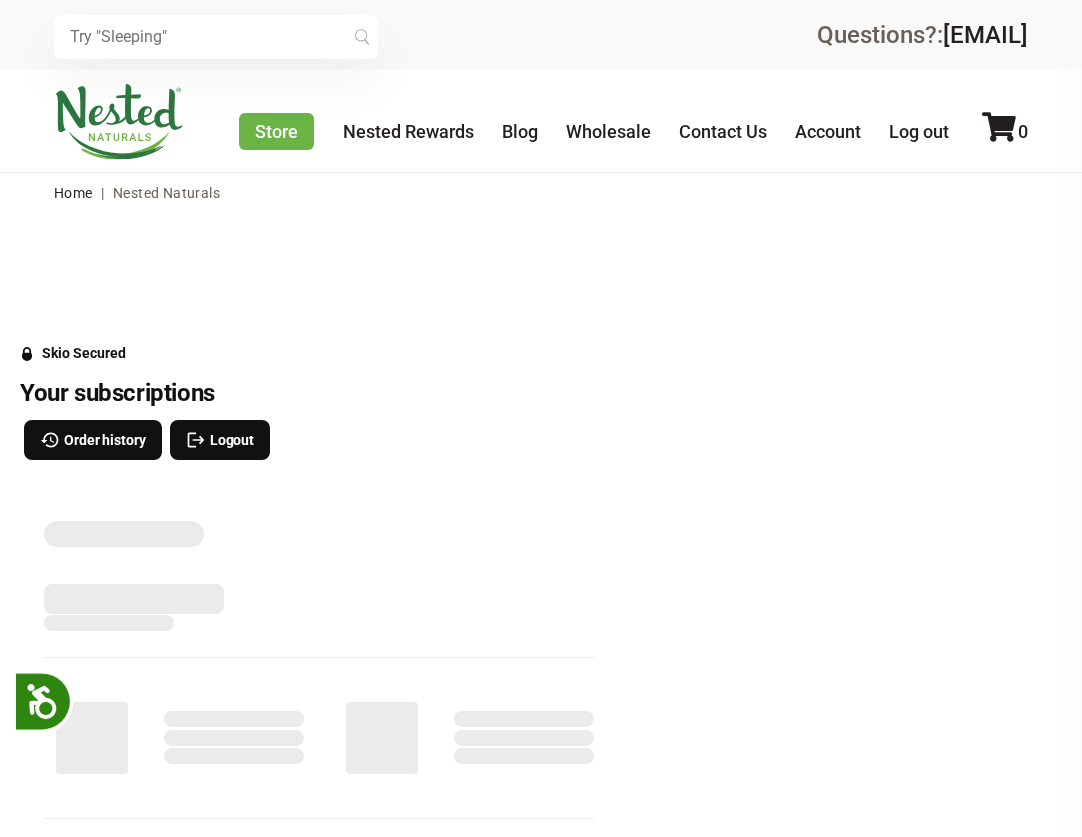 scroll, scrollTop: 0, scrollLeft: 0, axis: both 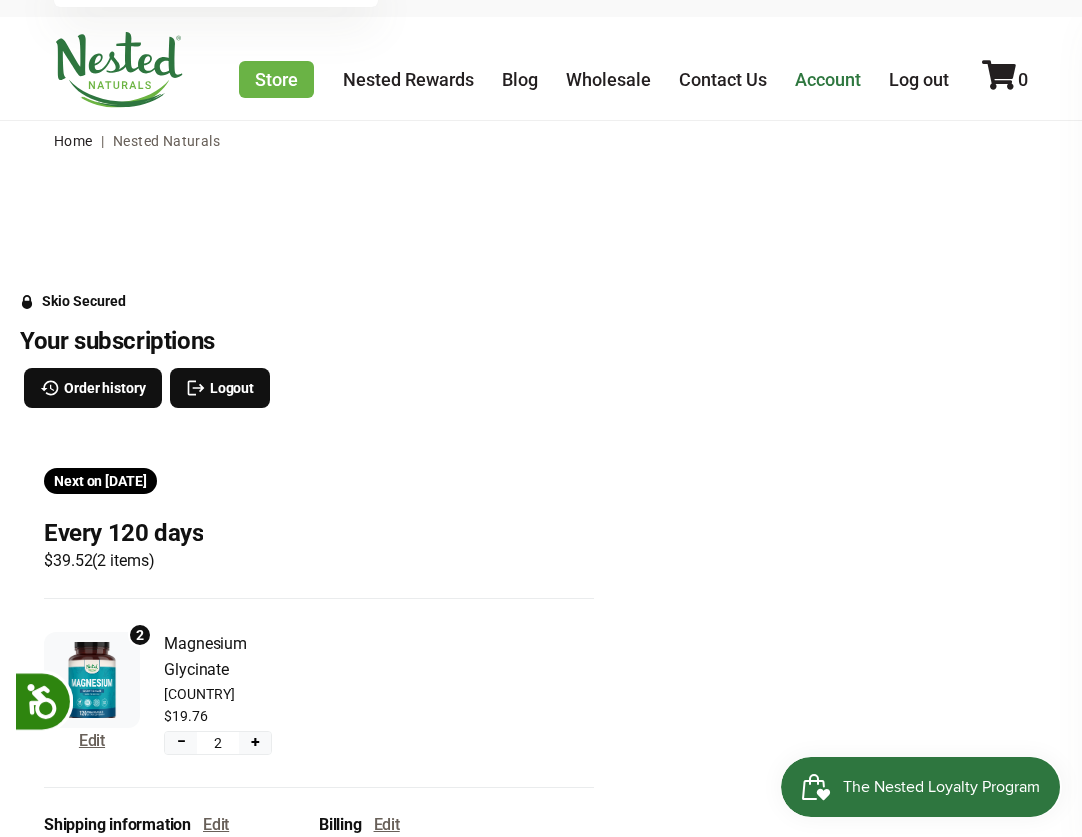 click on "Account" at bounding box center [828, 79] 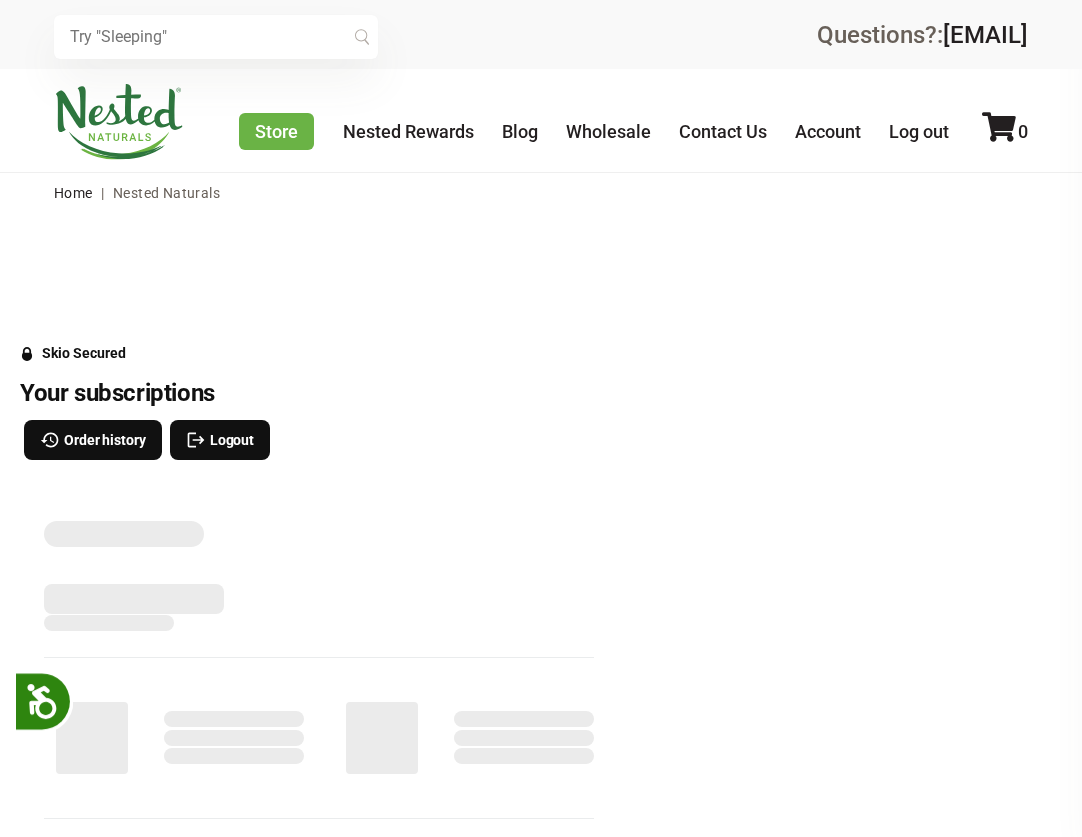 scroll, scrollTop: 0, scrollLeft: 0, axis: both 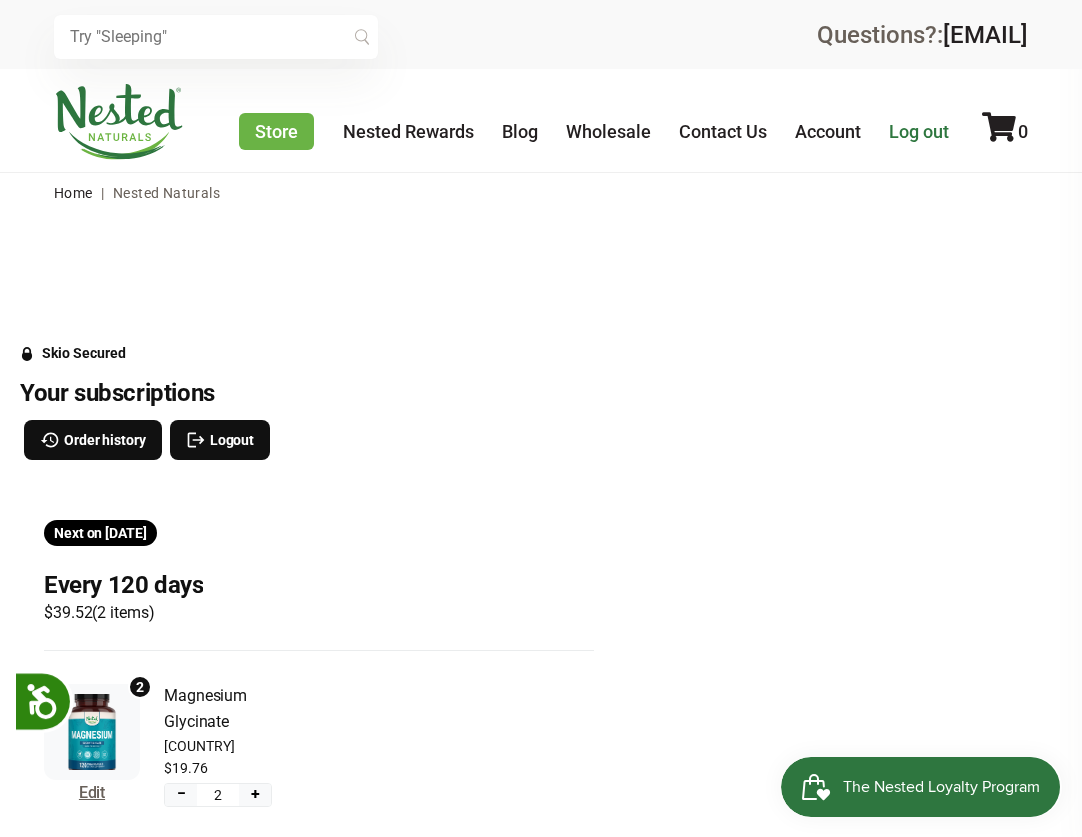 click on "Log out" at bounding box center [919, 131] 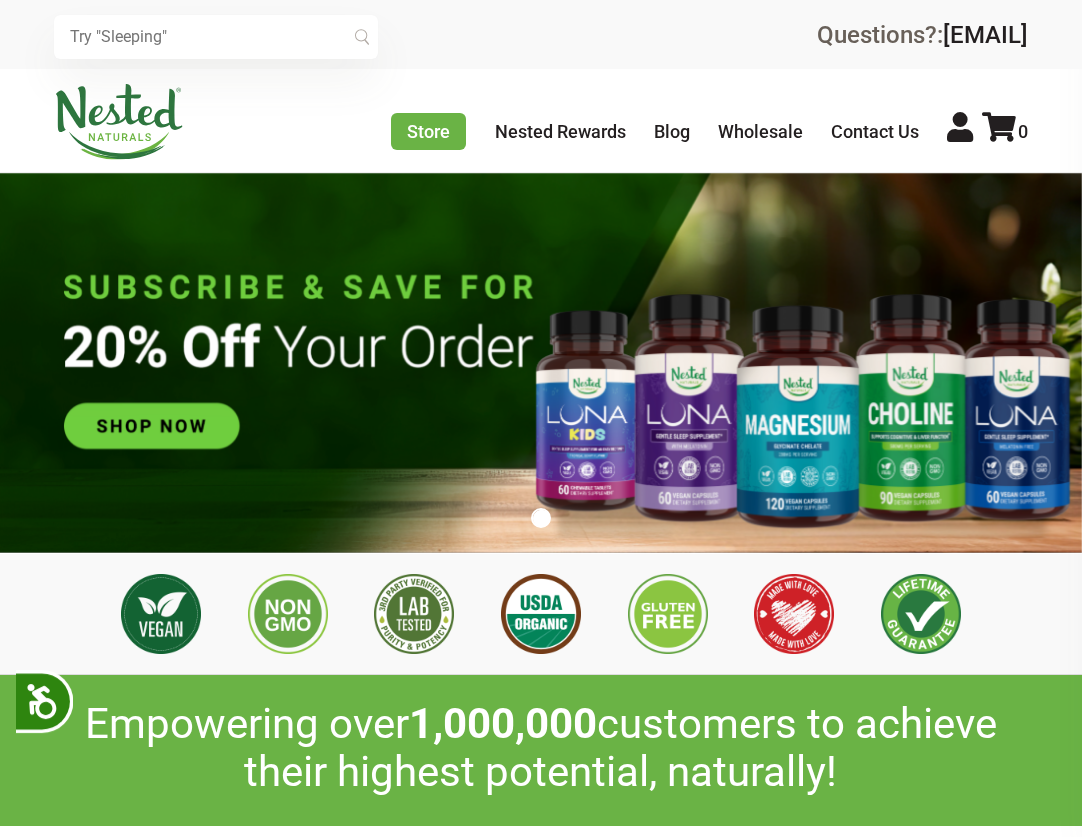 scroll, scrollTop: 0, scrollLeft: 0, axis: both 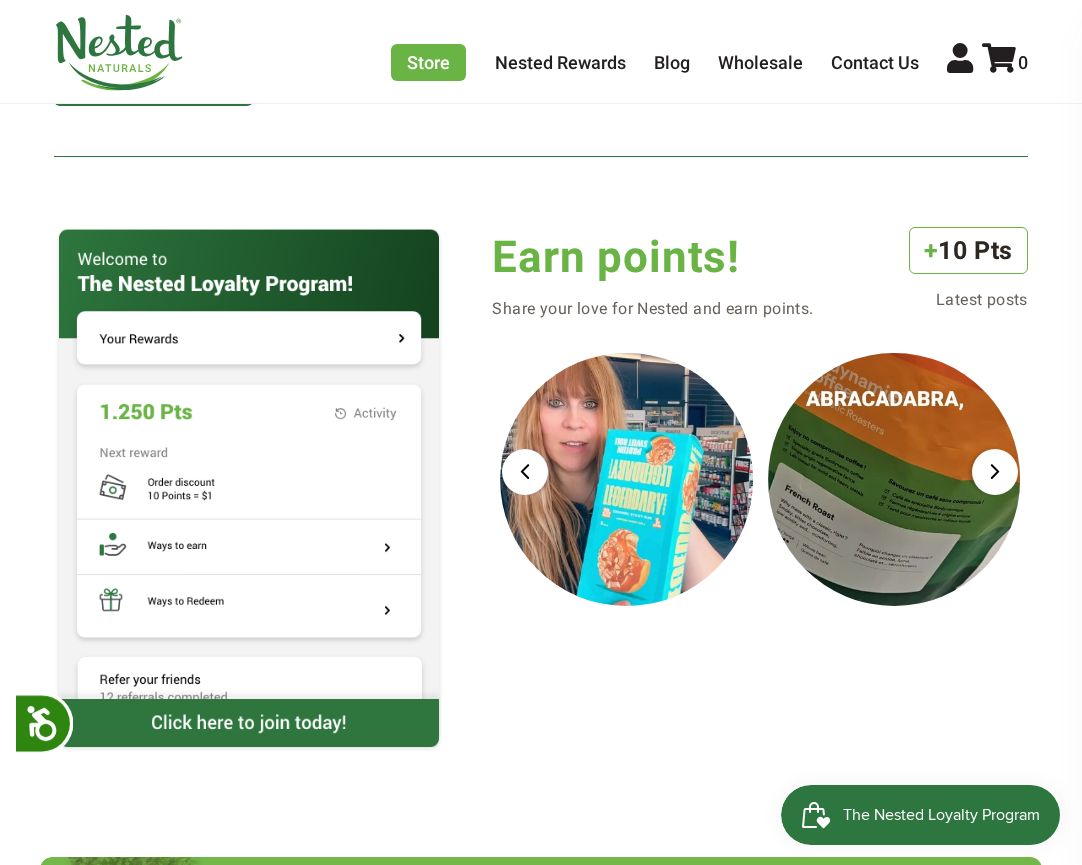 click at bounding box center (249, 463) 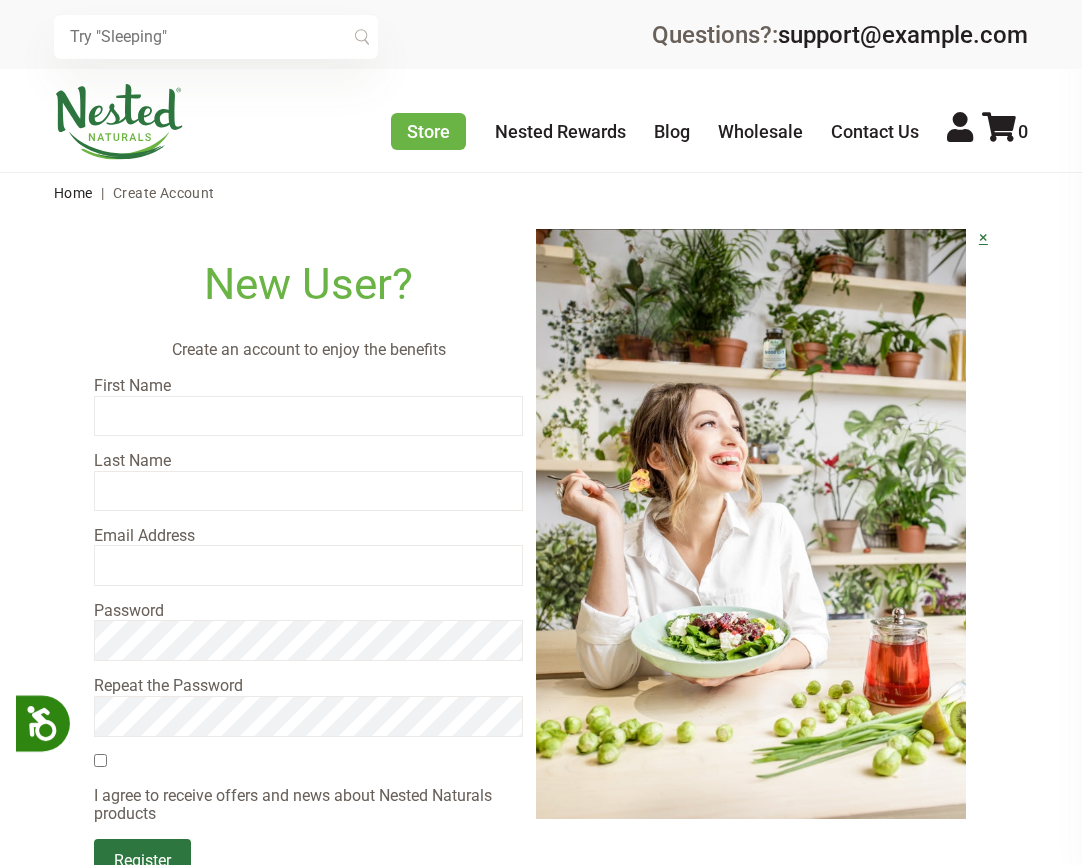 scroll, scrollTop: 0, scrollLeft: 0, axis: both 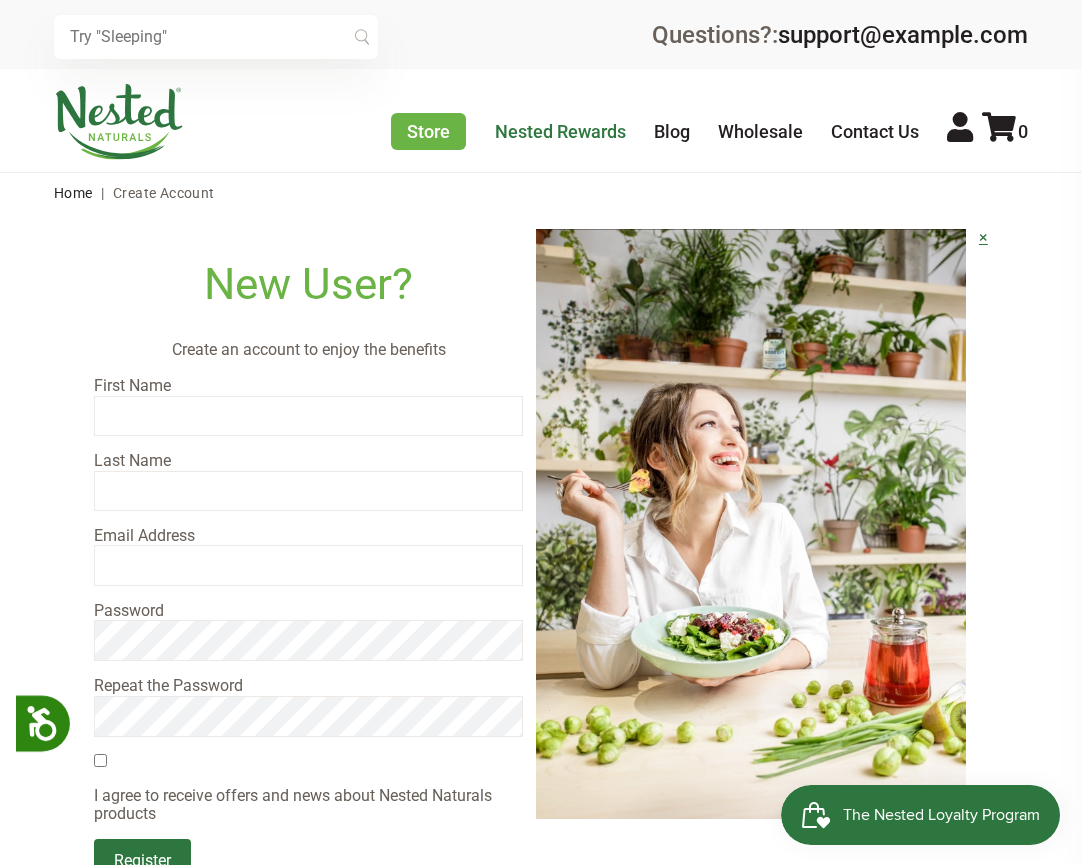 click on "Nested Rewards" at bounding box center (560, 131) 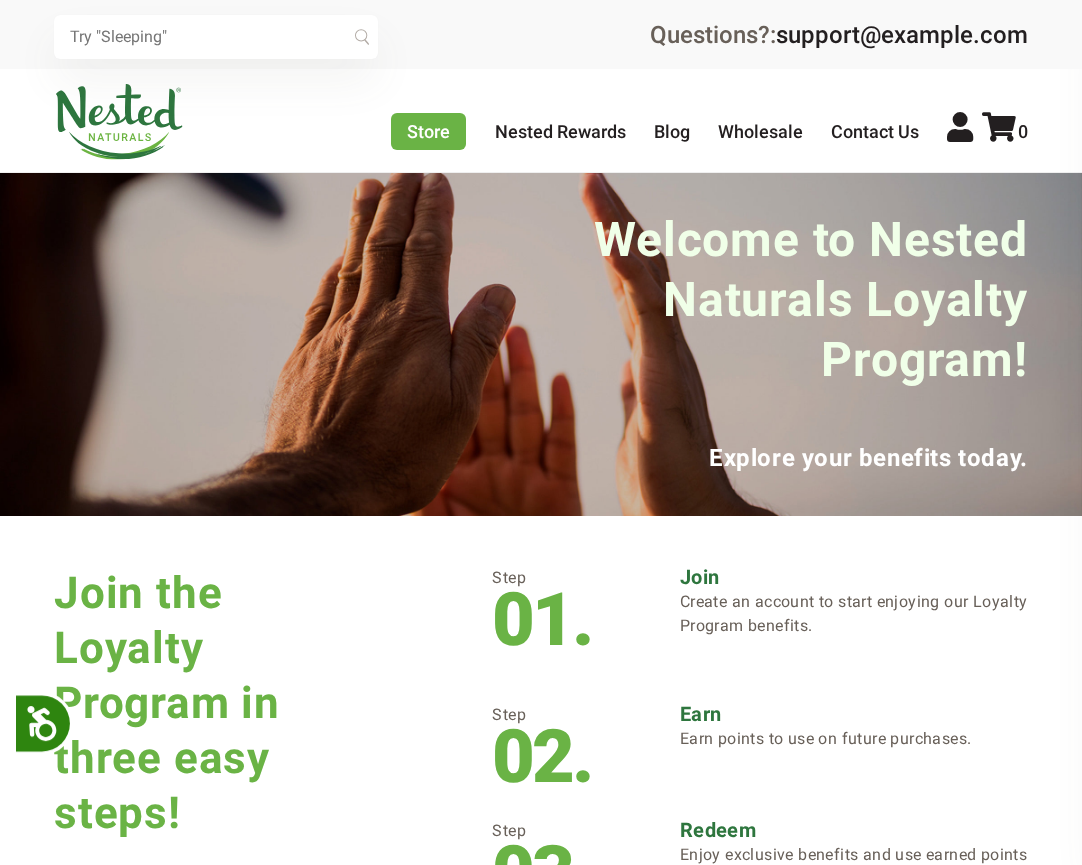 scroll, scrollTop: 0, scrollLeft: 0, axis: both 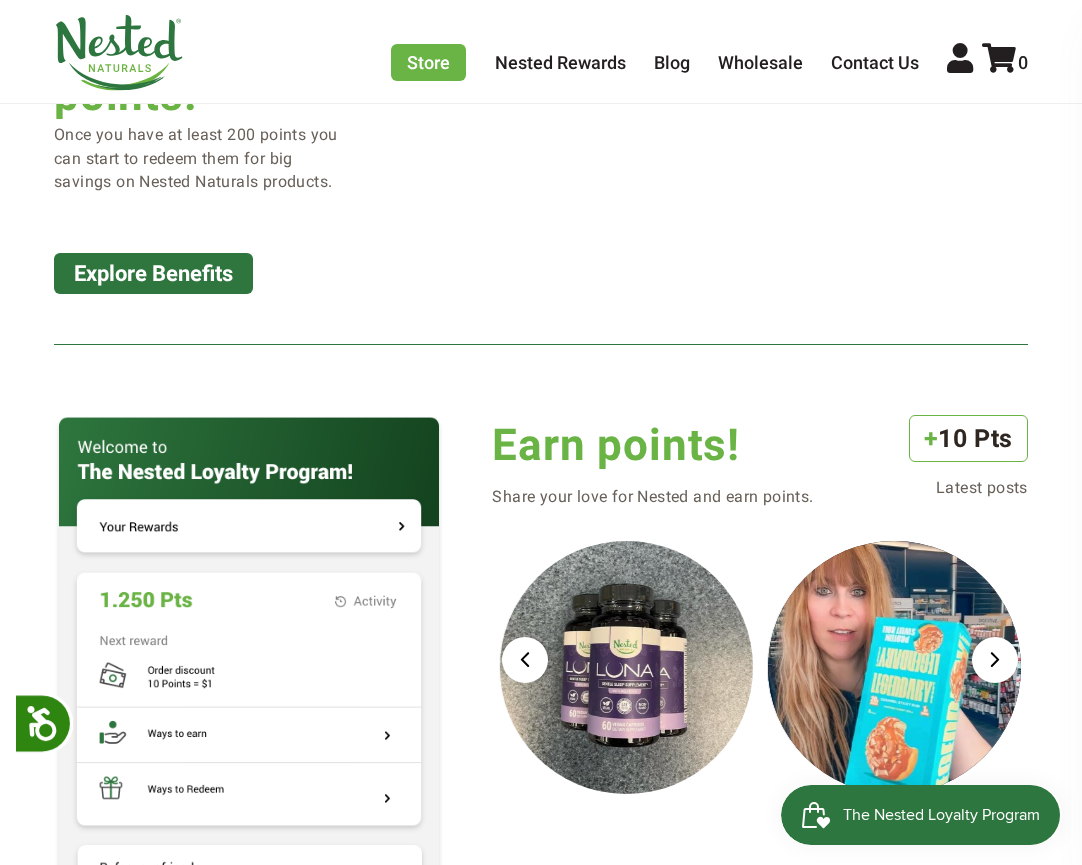 click at bounding box center [249, 651] 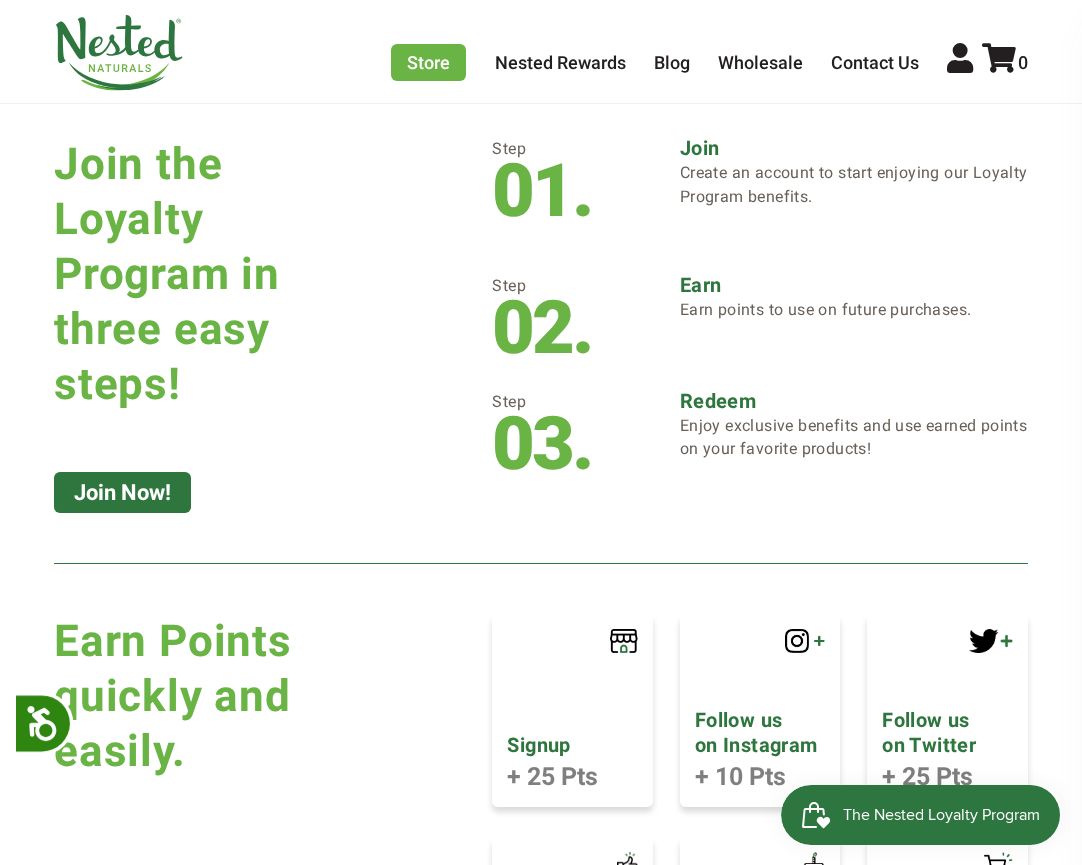 scroll, scrollTop: 428, scrollLeft: 0, axis: vertical 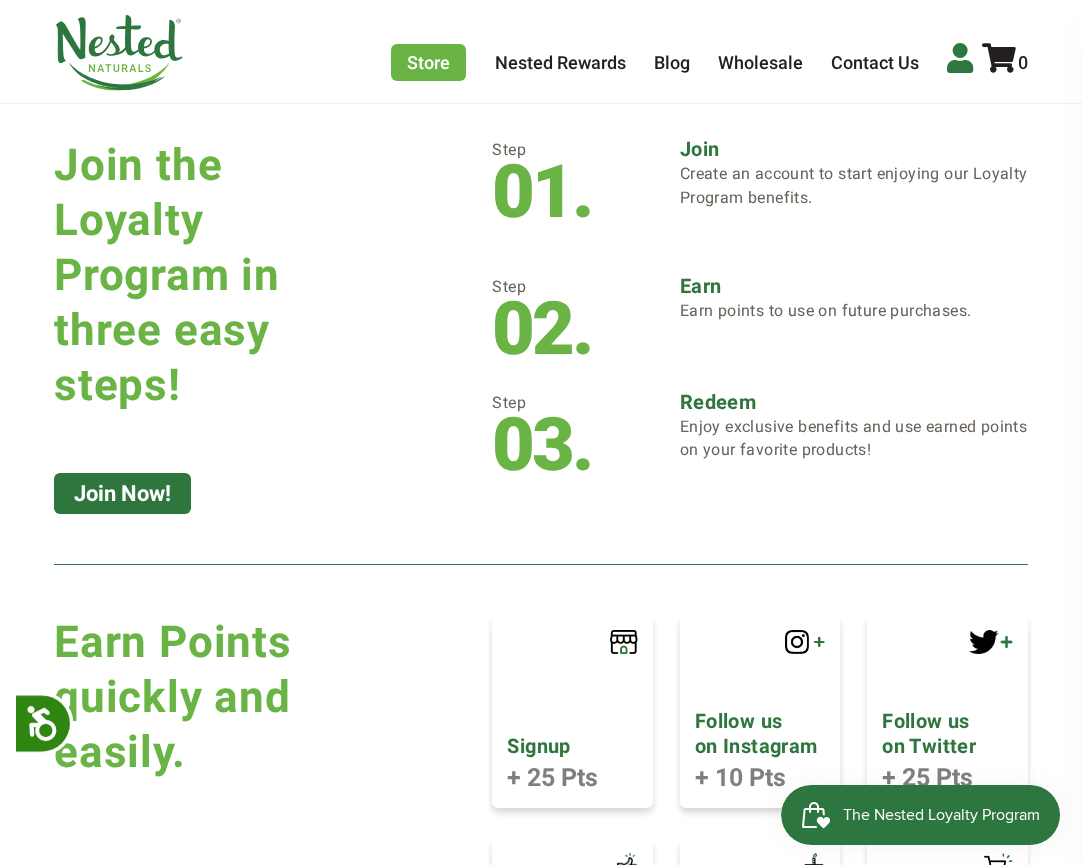 click at bounding box center (960, 58) 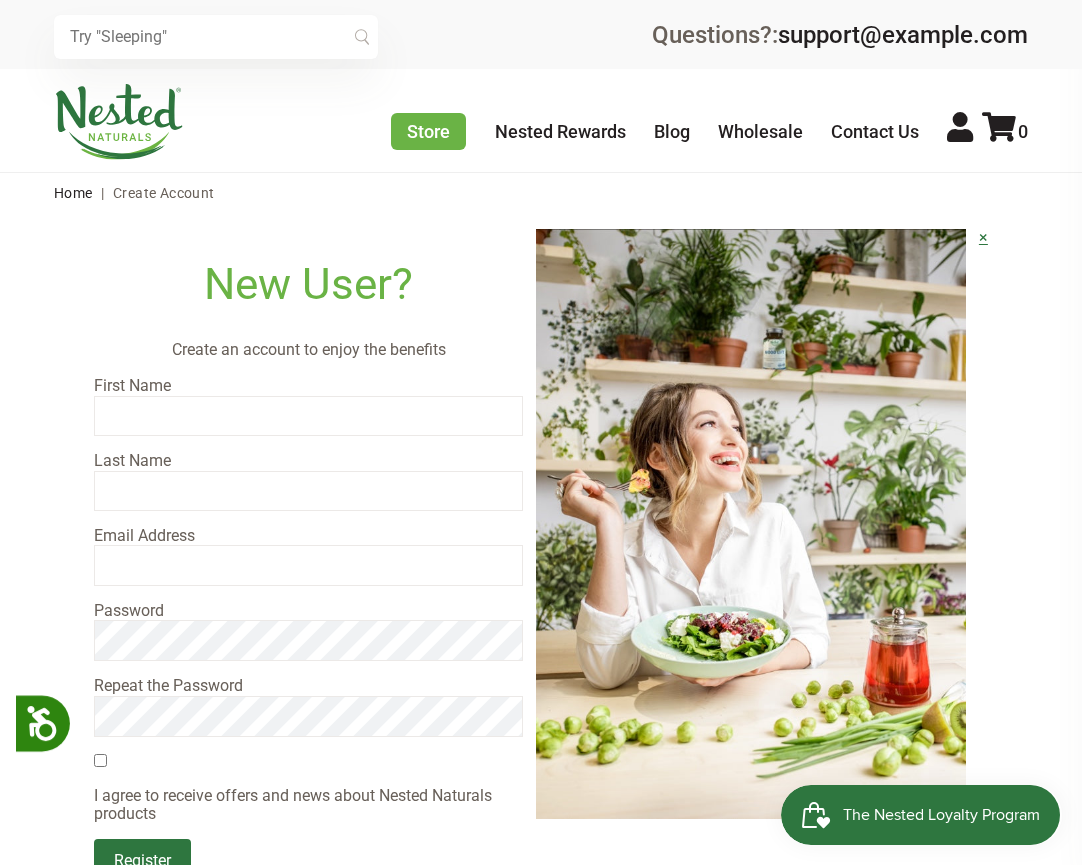 scroll, scrollTop: 0, scrollLeft: 0, axis: both 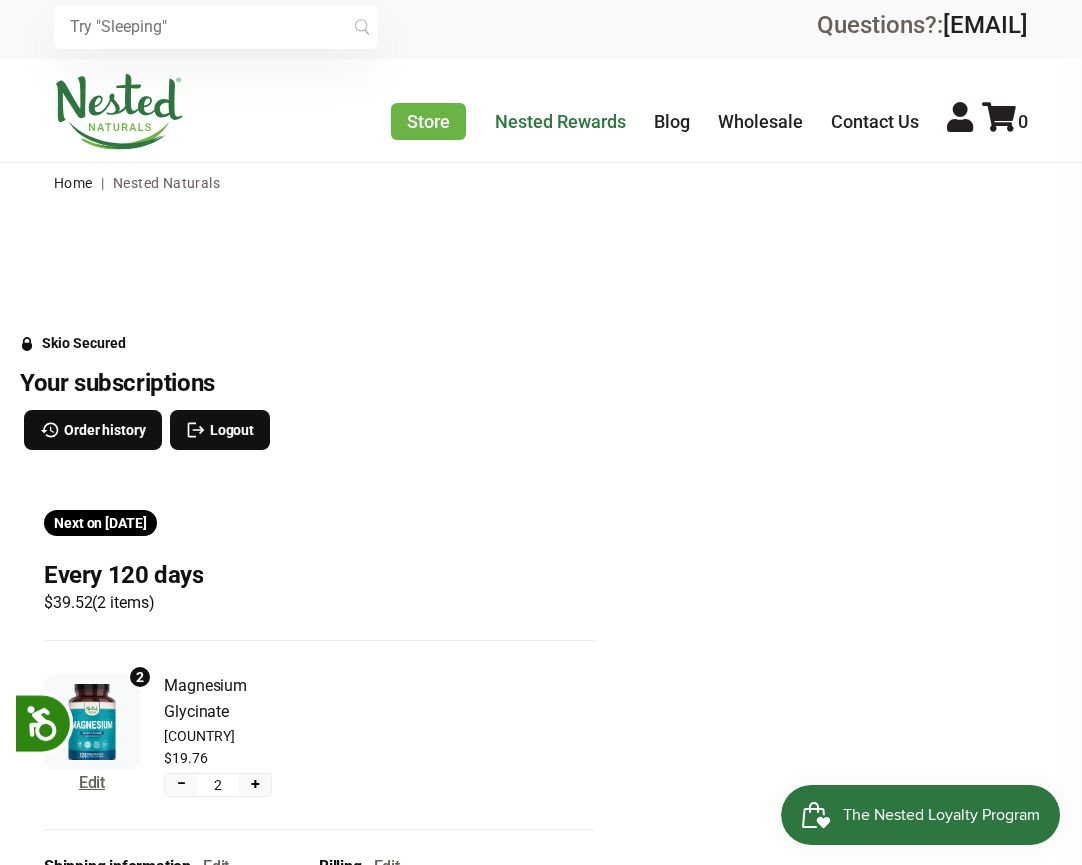 click on "Nested Rewards" at bounding box center [560, 121] 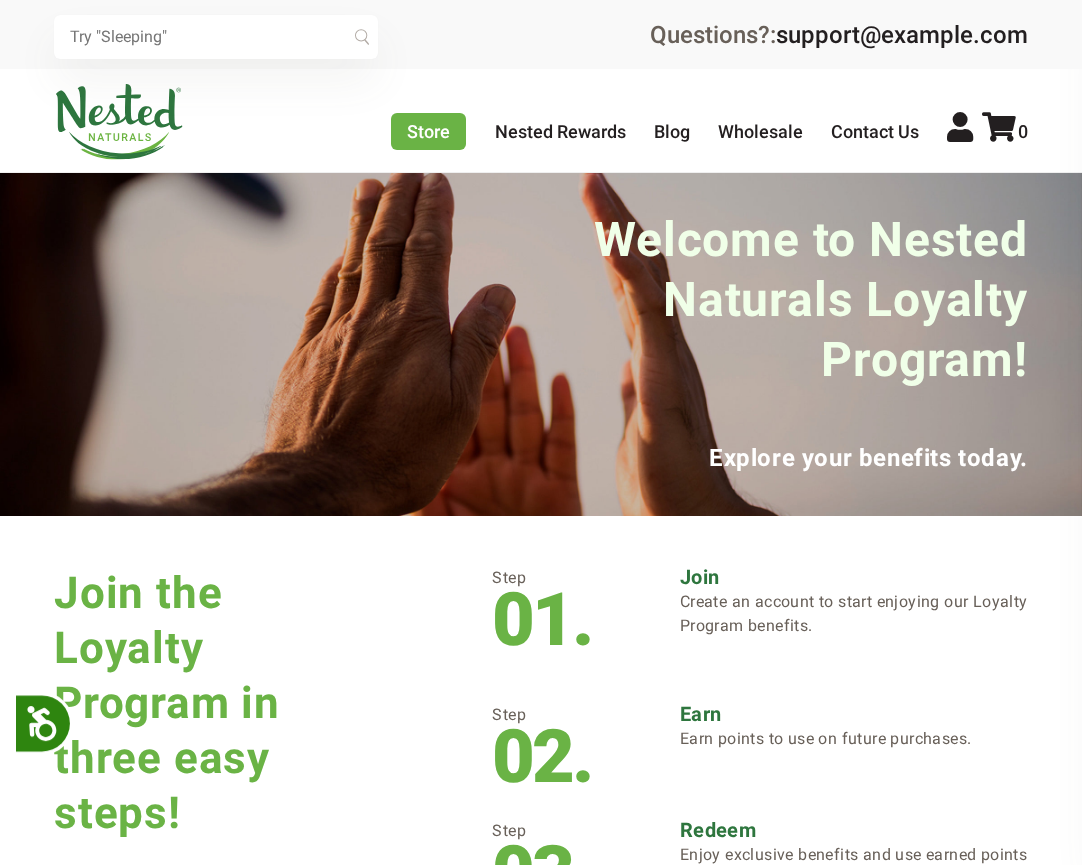 scroll, scrollTop: 0, scrollLeft: 0, axis: both 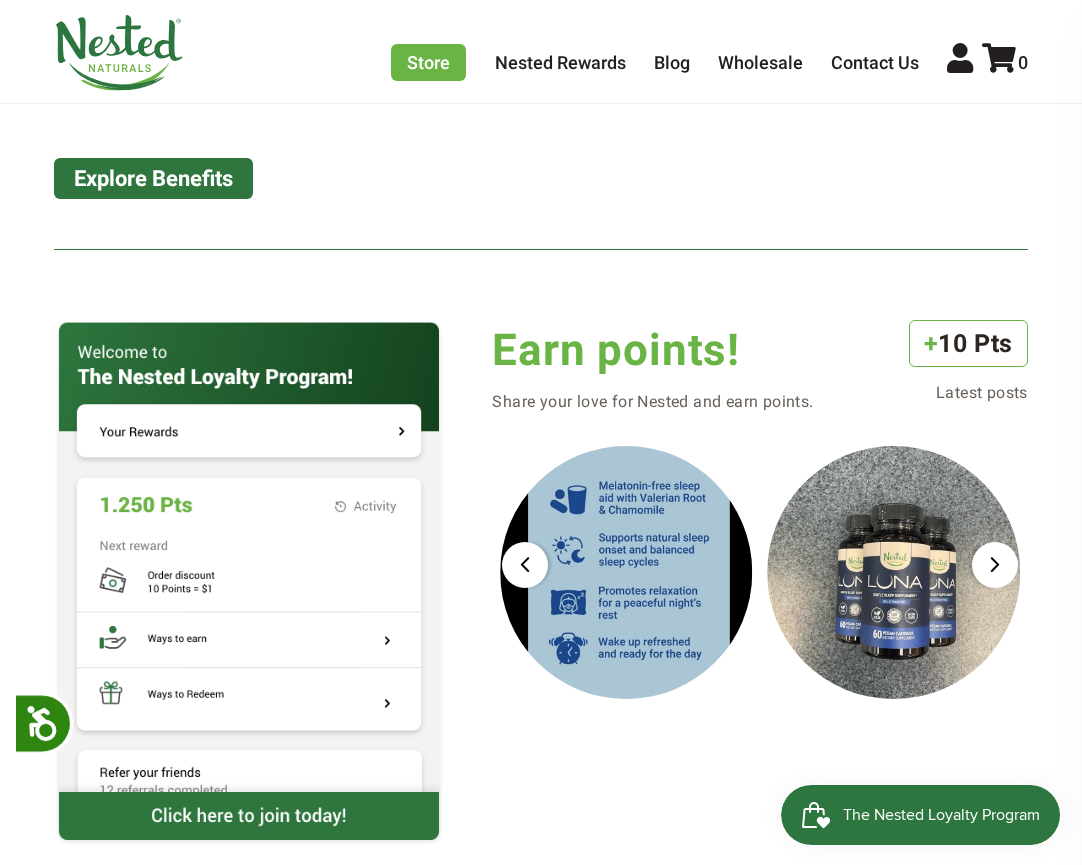 click at bounding box center [249, 556] 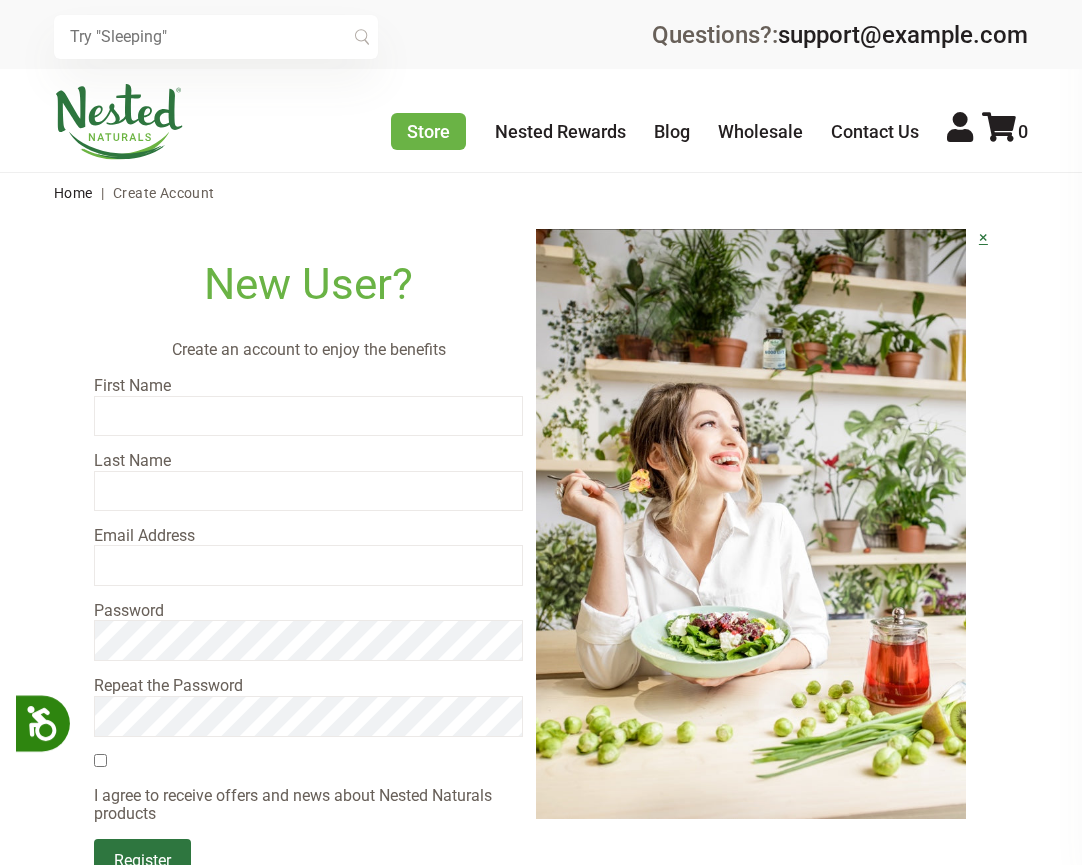 scroll, scrollTop: 0, scrollLeft: 0, axis: both 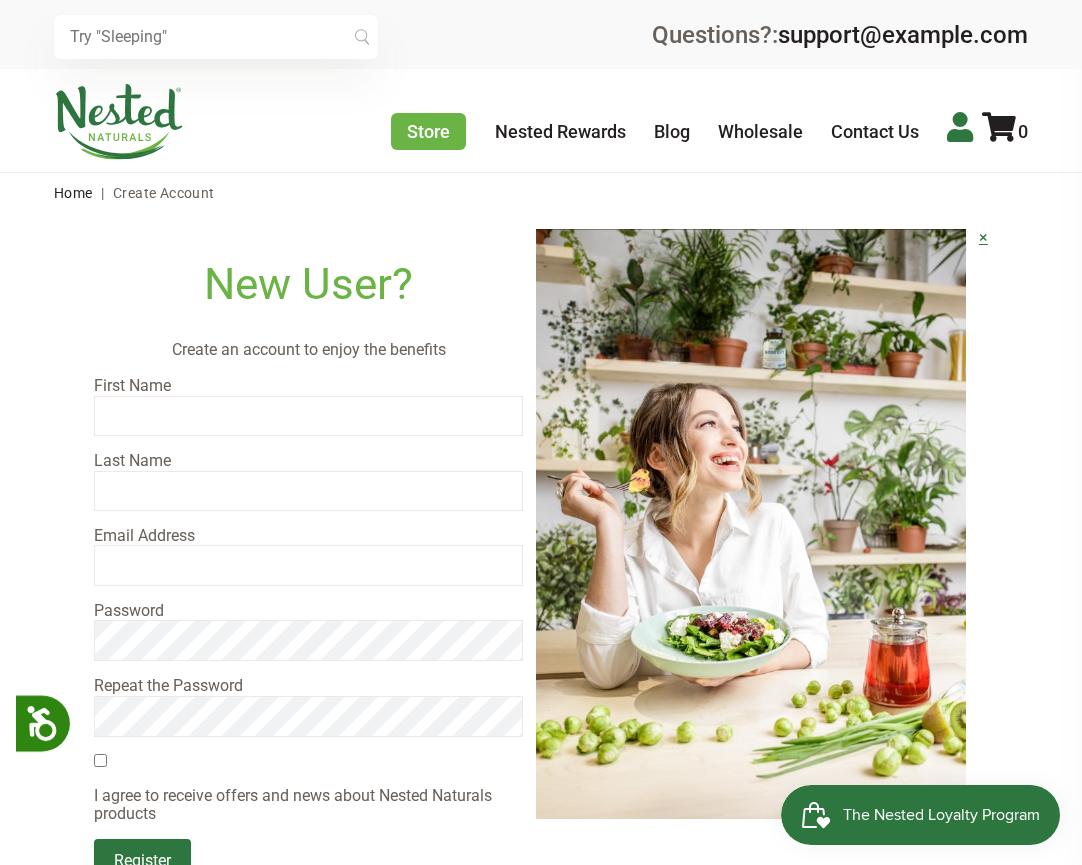 click at bounding box center (960, 127) 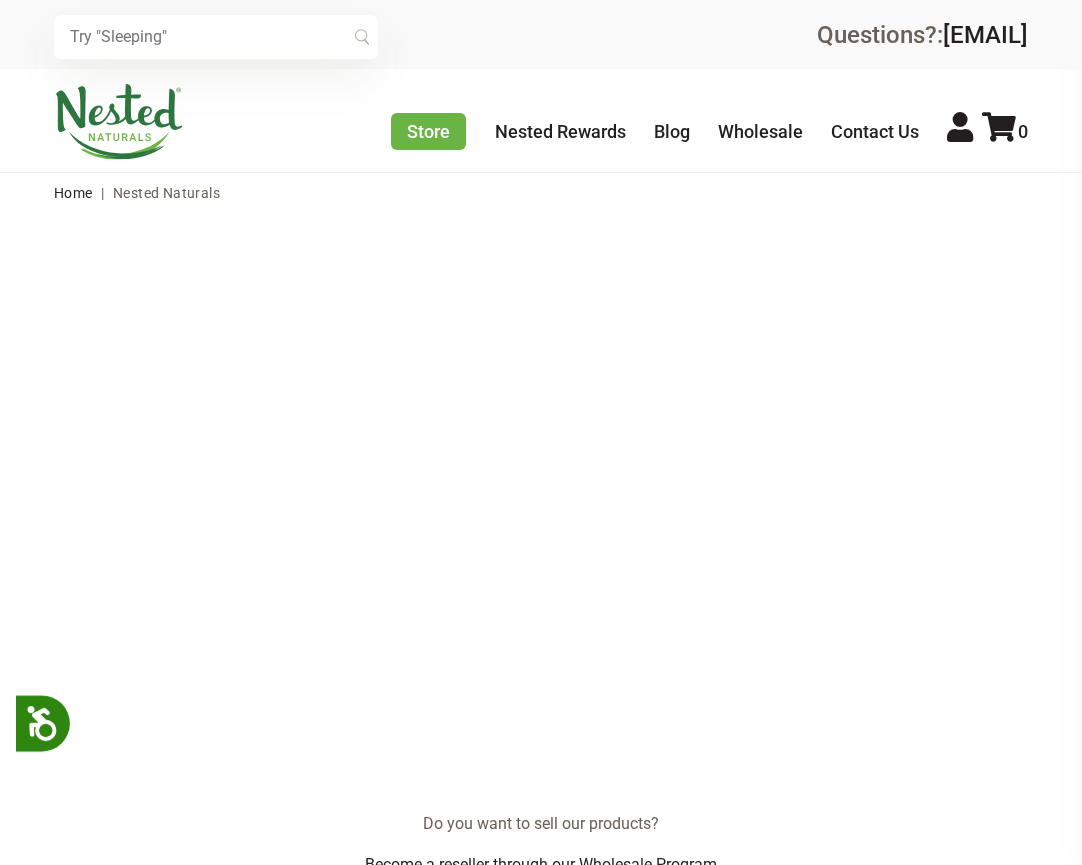 scroll, scrollTop: 0, scrollLeft: 0, axis: both 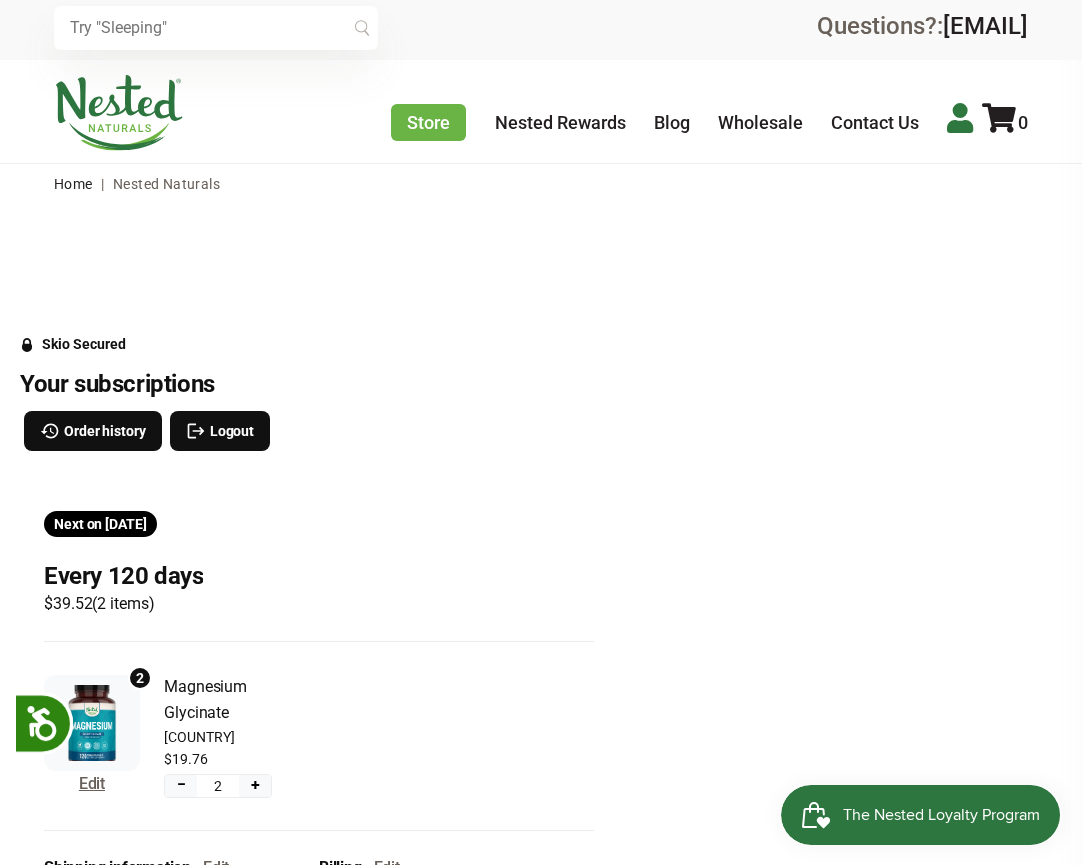 click at bounding box center [960, 118] 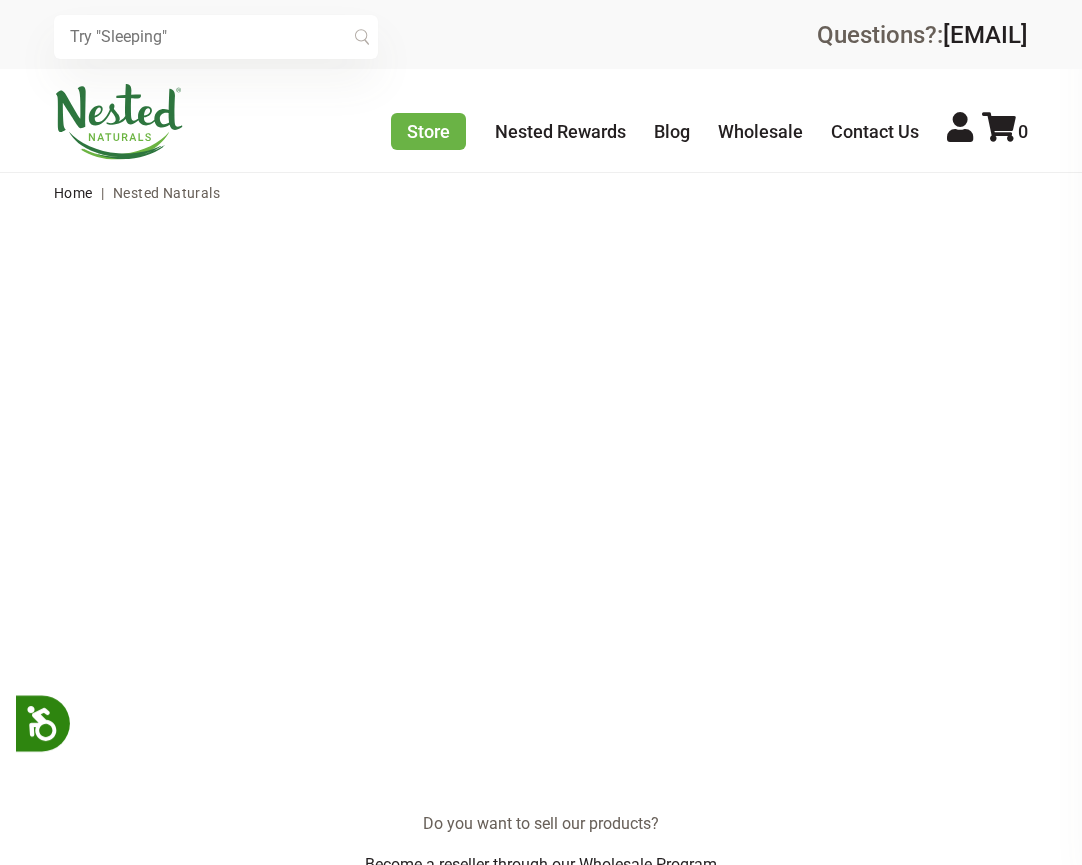 scroll, scrollTop: 0, scrollLeft: 0, axis: both 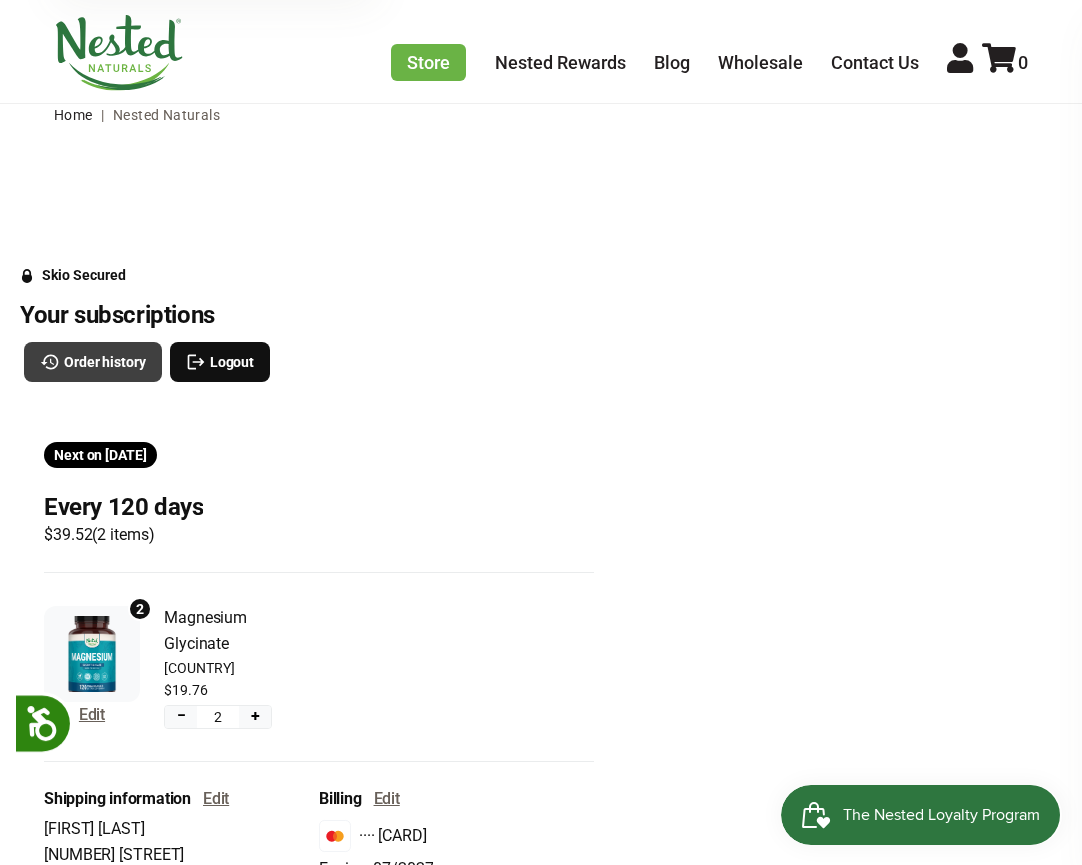 click on "Order history" at bounding box center (105, 362) 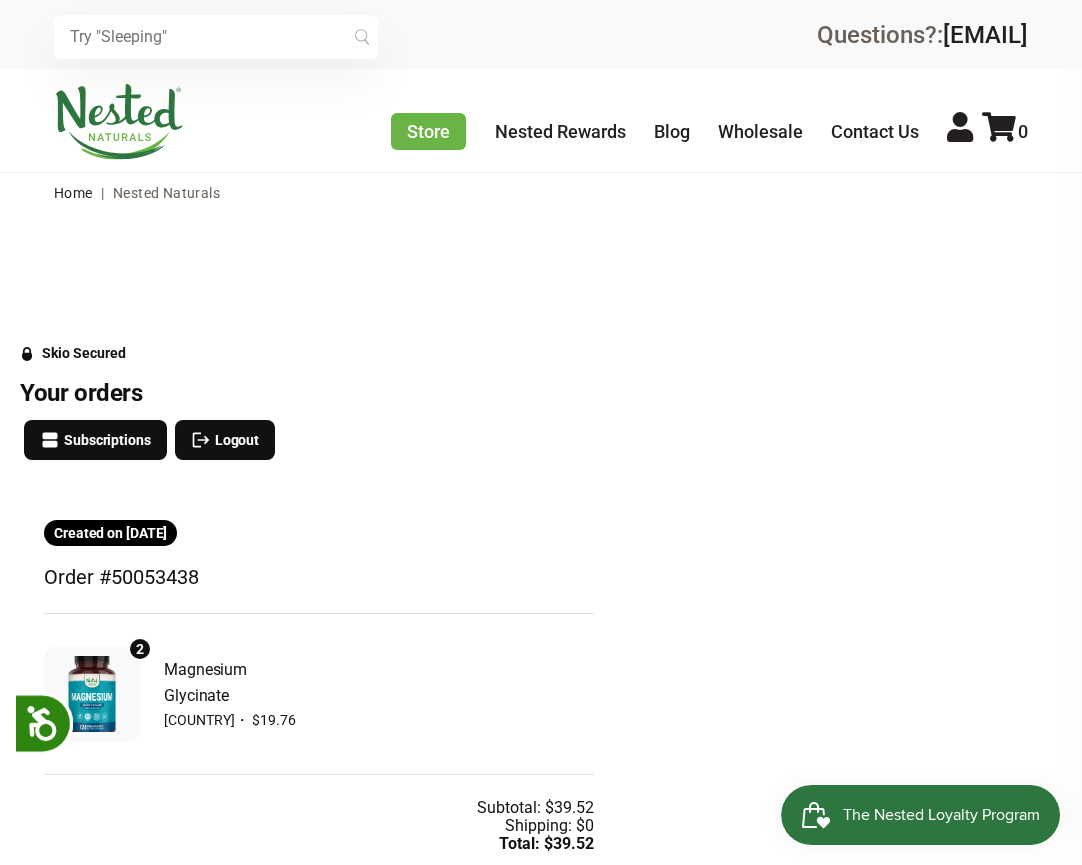 scroll, scrollTop: 0, scrollLeft: 0, axis: both 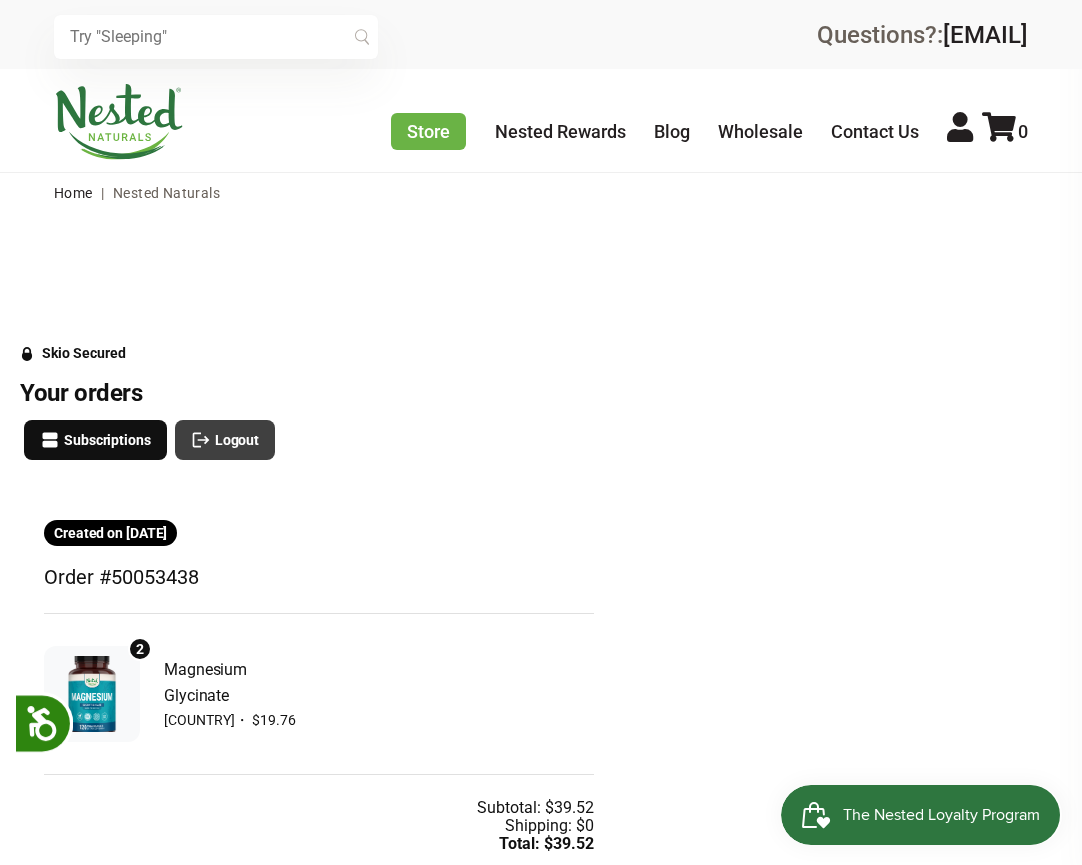 click on "Logout" at bounding box center (237, 440) 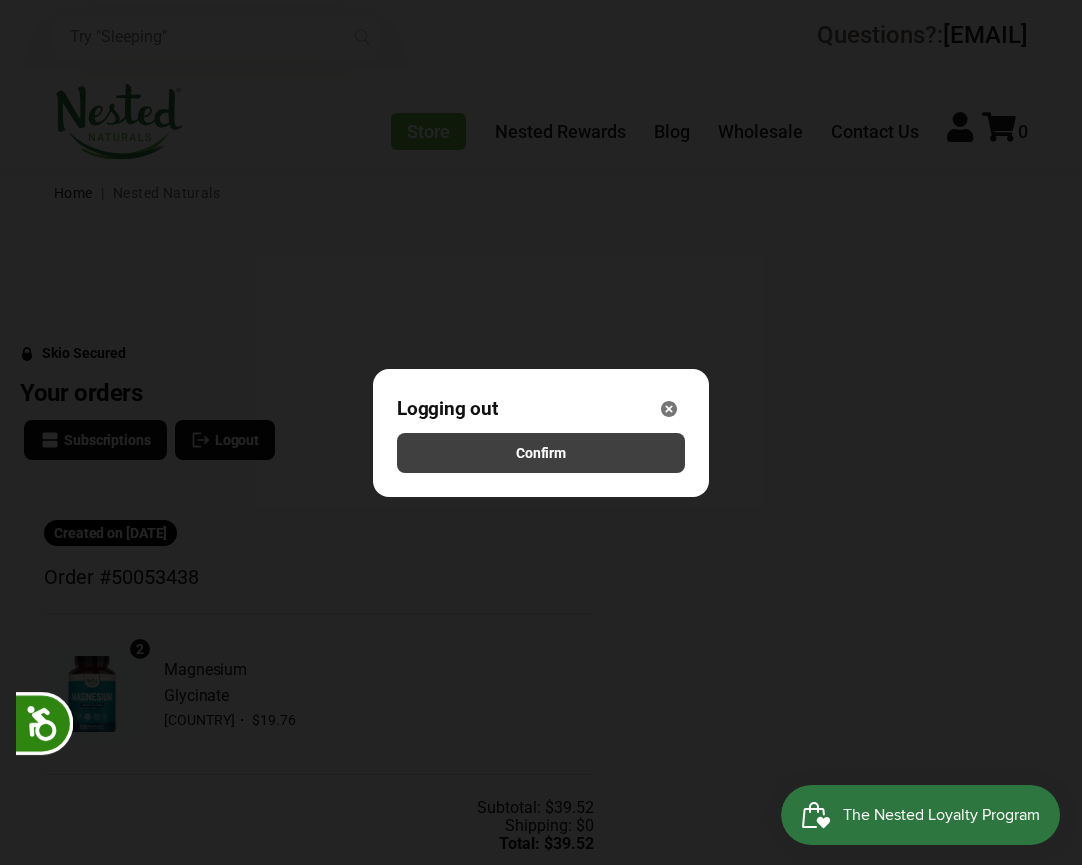 click on "Confirm" at bounding box center (541, 453) 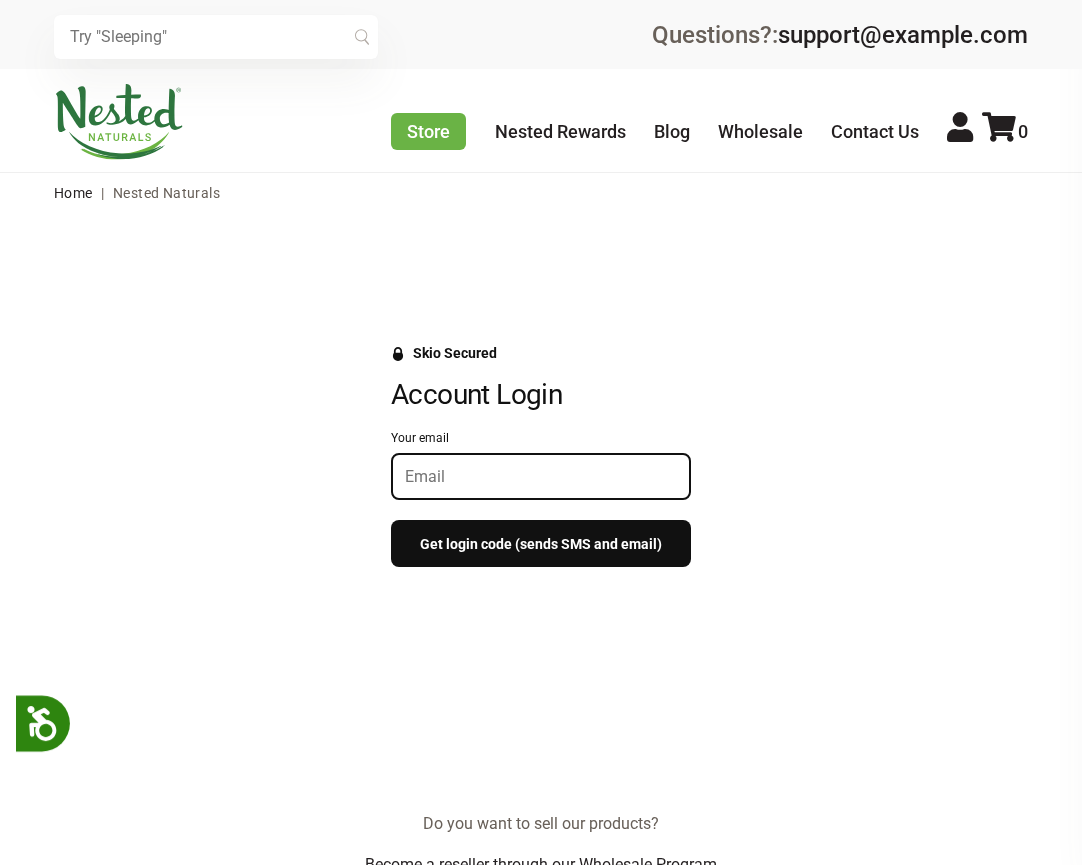 scroll, scrollTop: 0, scrollLeft: 0, axis: both 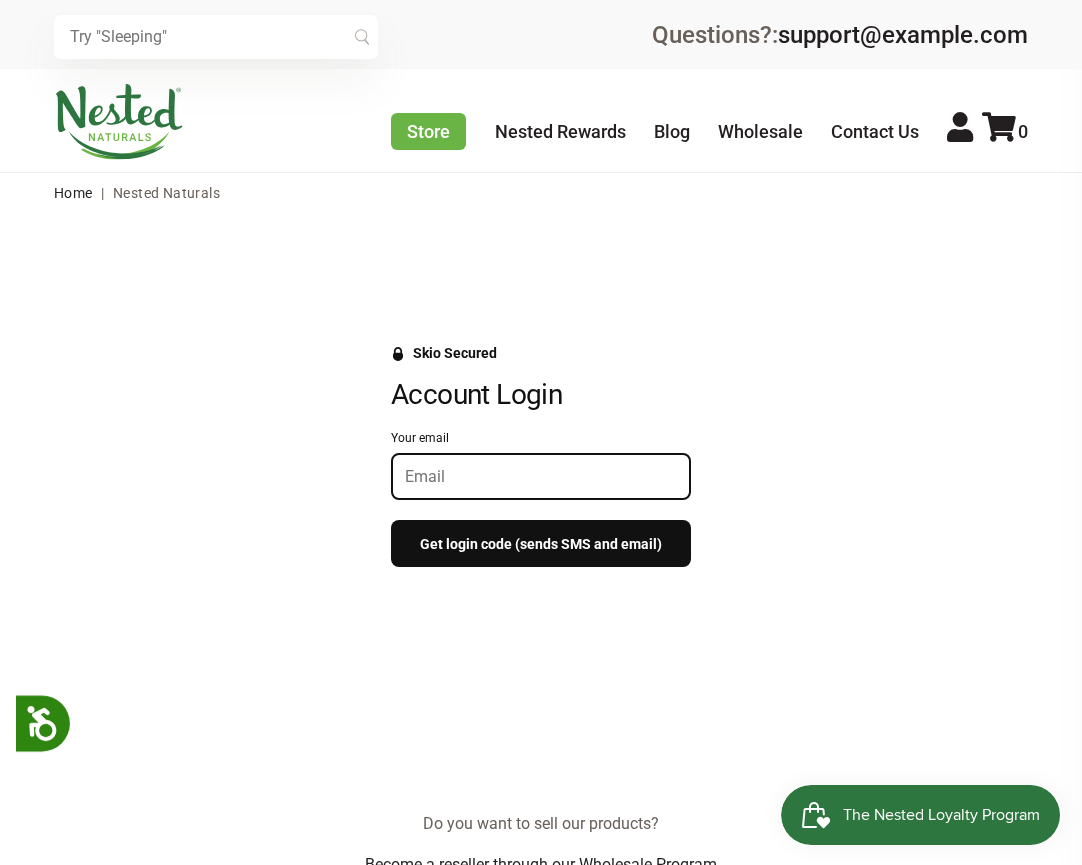 click on "Skio Secured Account Login Your email Get login code (sends SMS and email)" at bounding box center (541, 466) 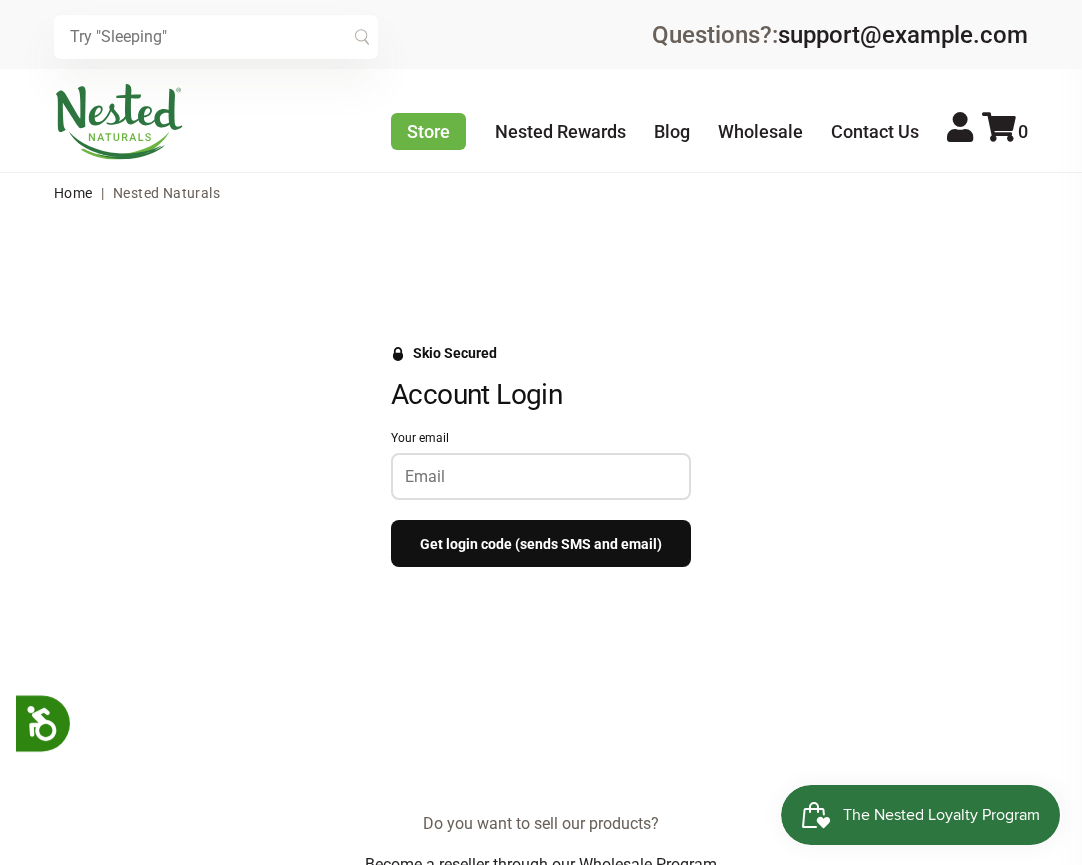 scroll, scrollTop: 0, scrollLeft: 0, axis: both 